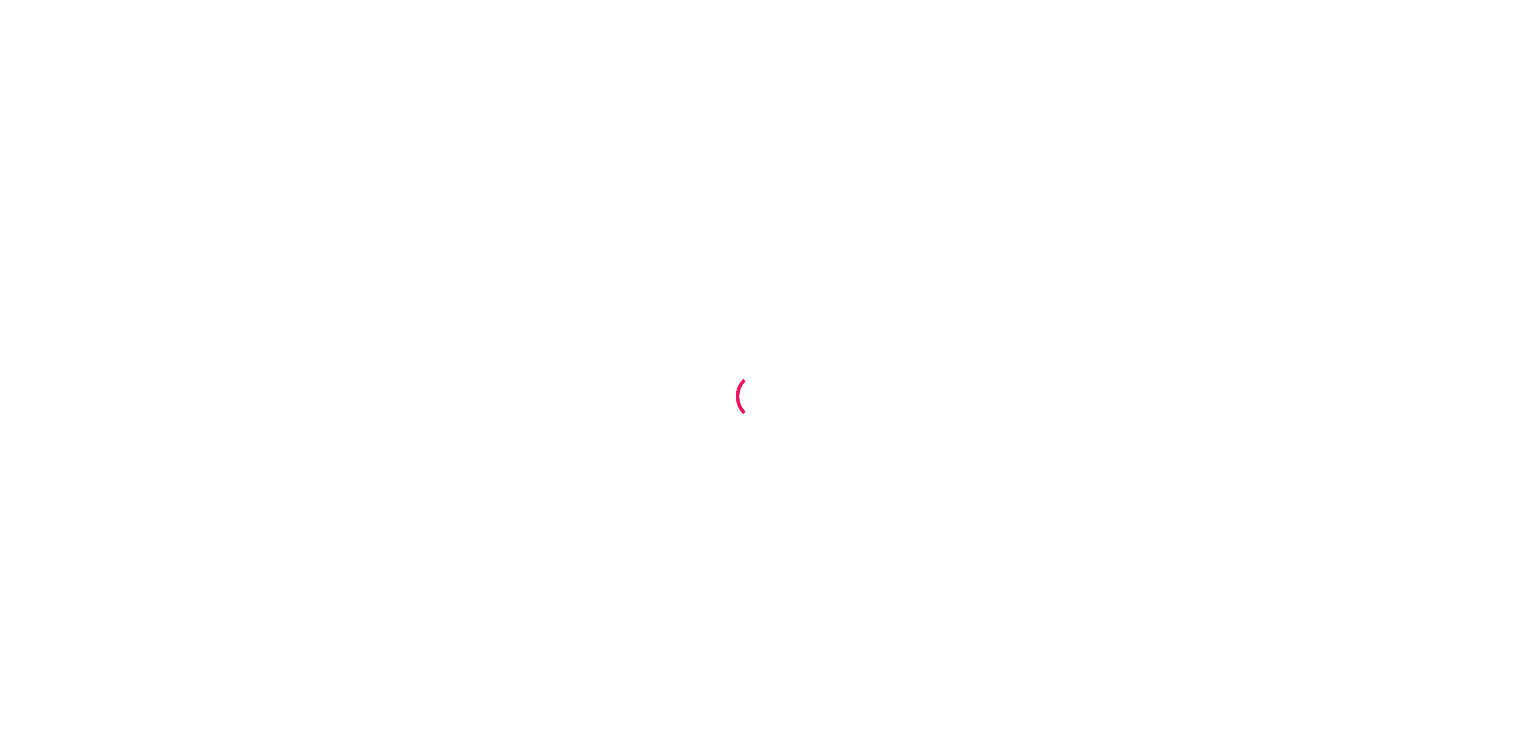 scroll, scrollTop: 0, scrollLeft: 0, axis: both 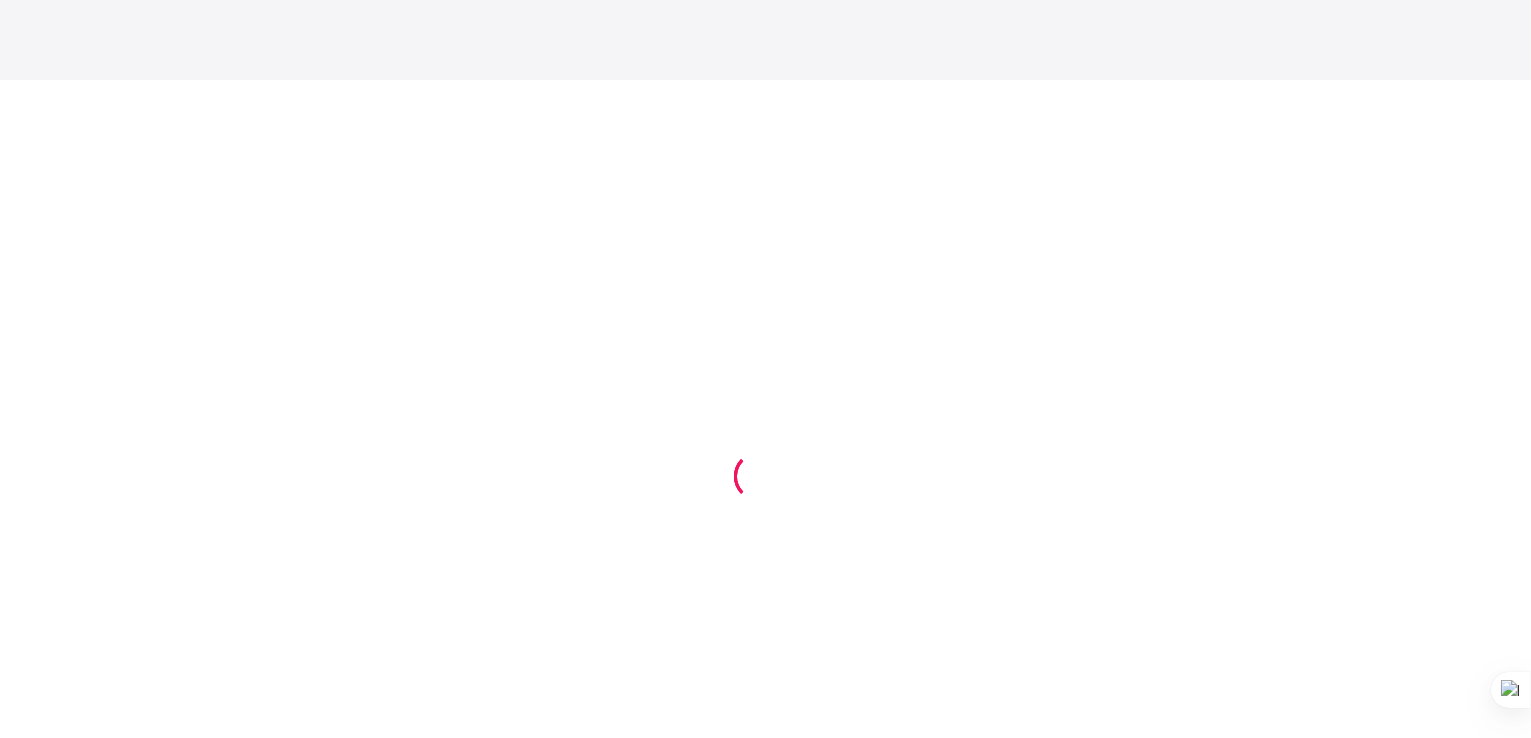 click at bounding box center [8, 1056] 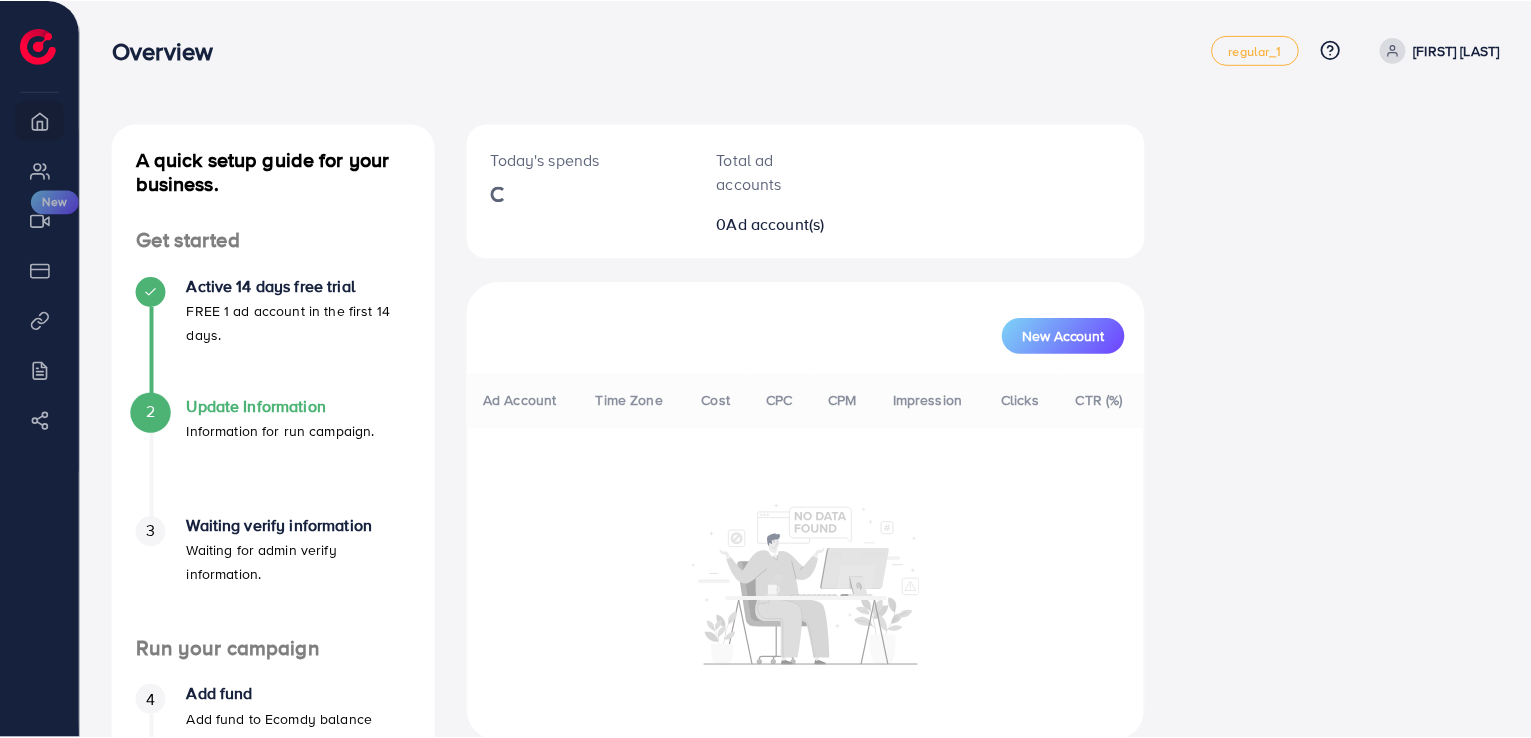 scroll, scrollTop: 0, scrollLeft: 0, axis: both 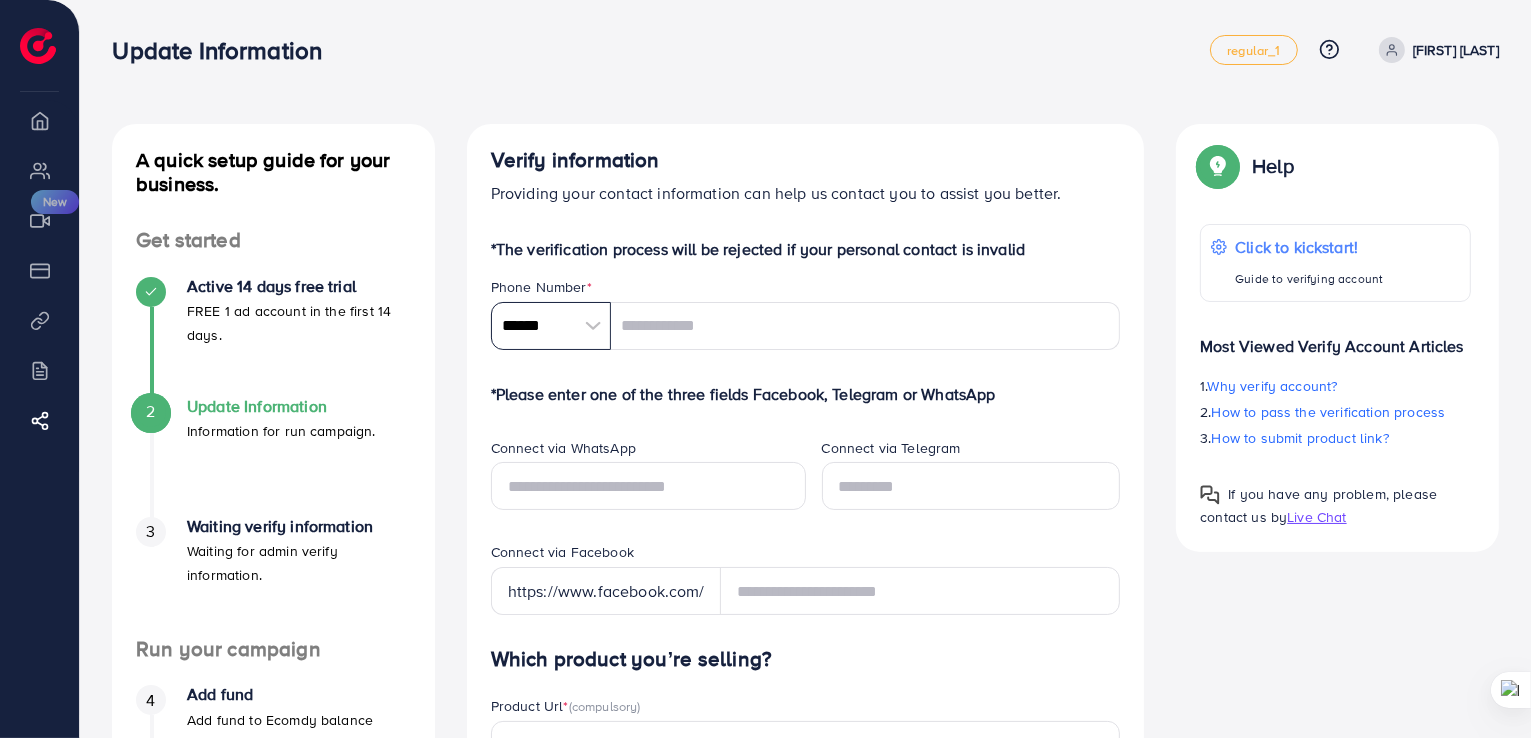 click on "******" at bounding box center [551, 326] 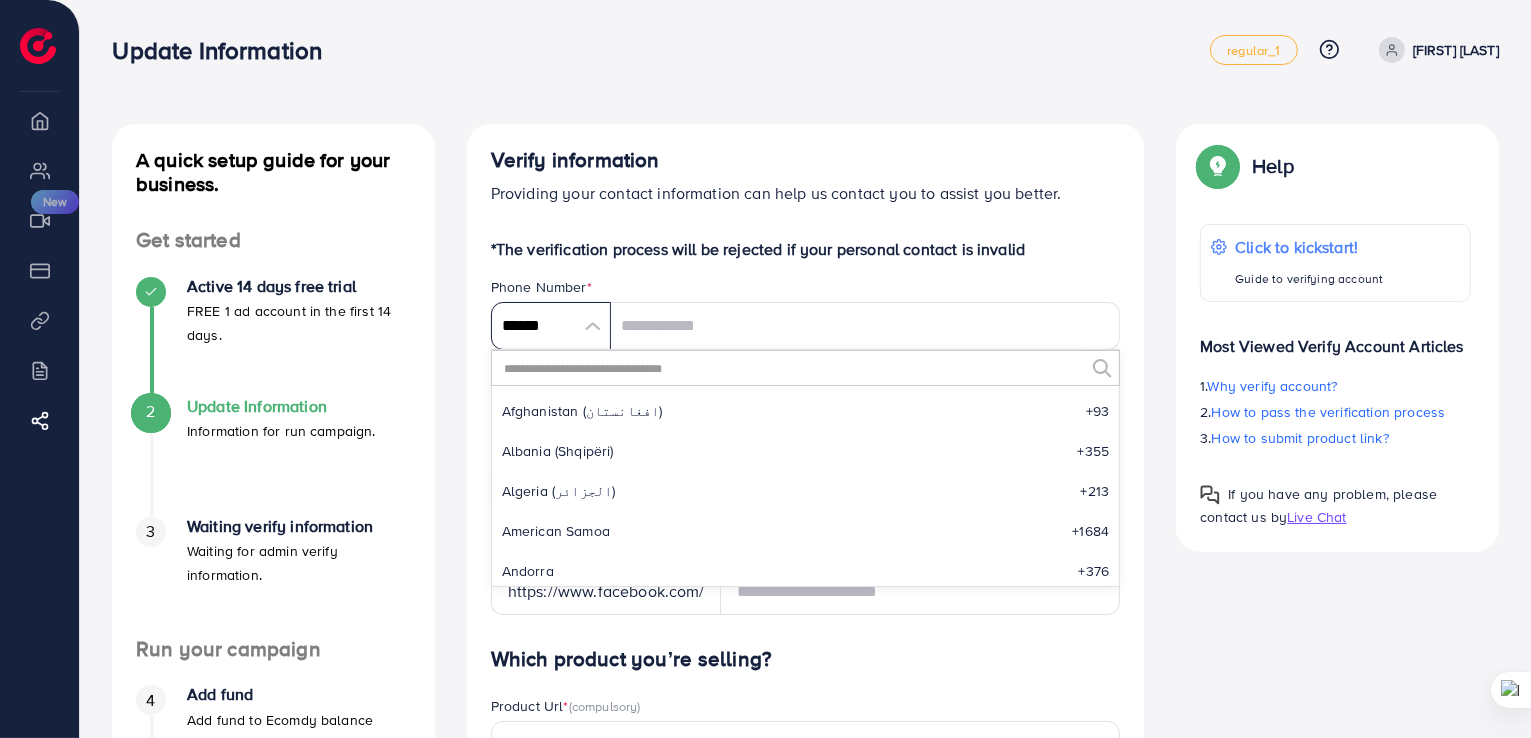 scroll, scrollTop: 9284, scrollLeft: 0, axis: vertical 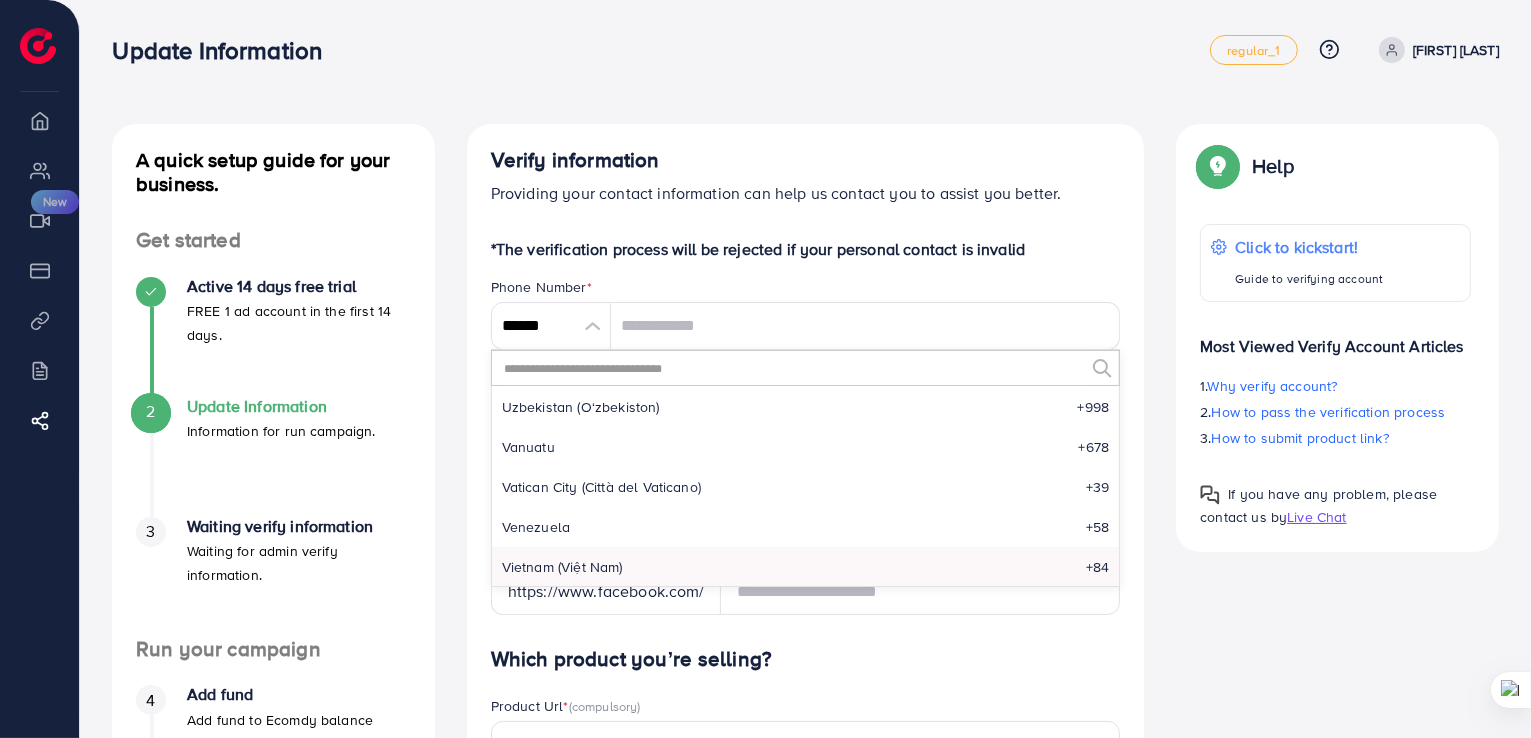 click at bounding box center (793, 368) 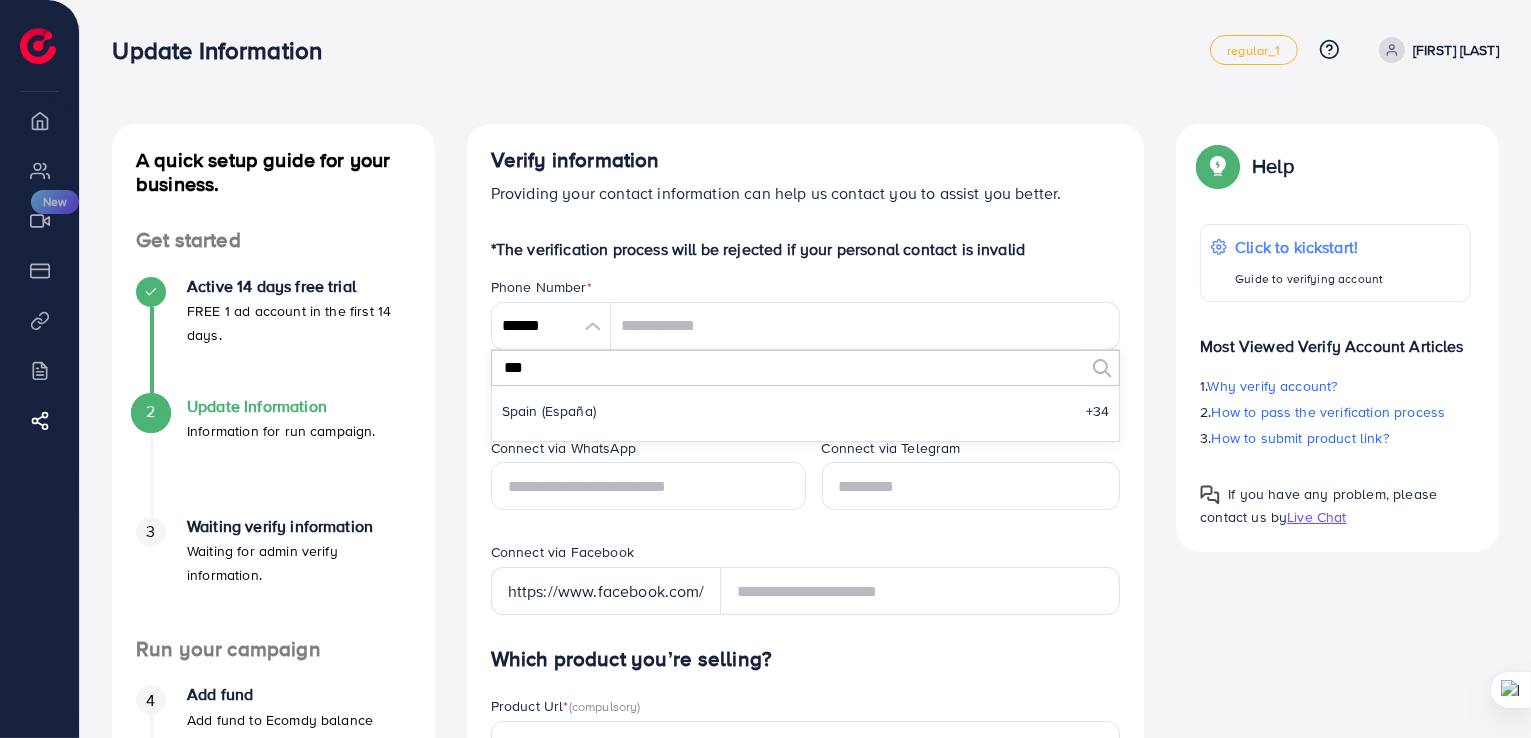 scroll, scrollTop: 0, scrollLeft: 0, axis: both 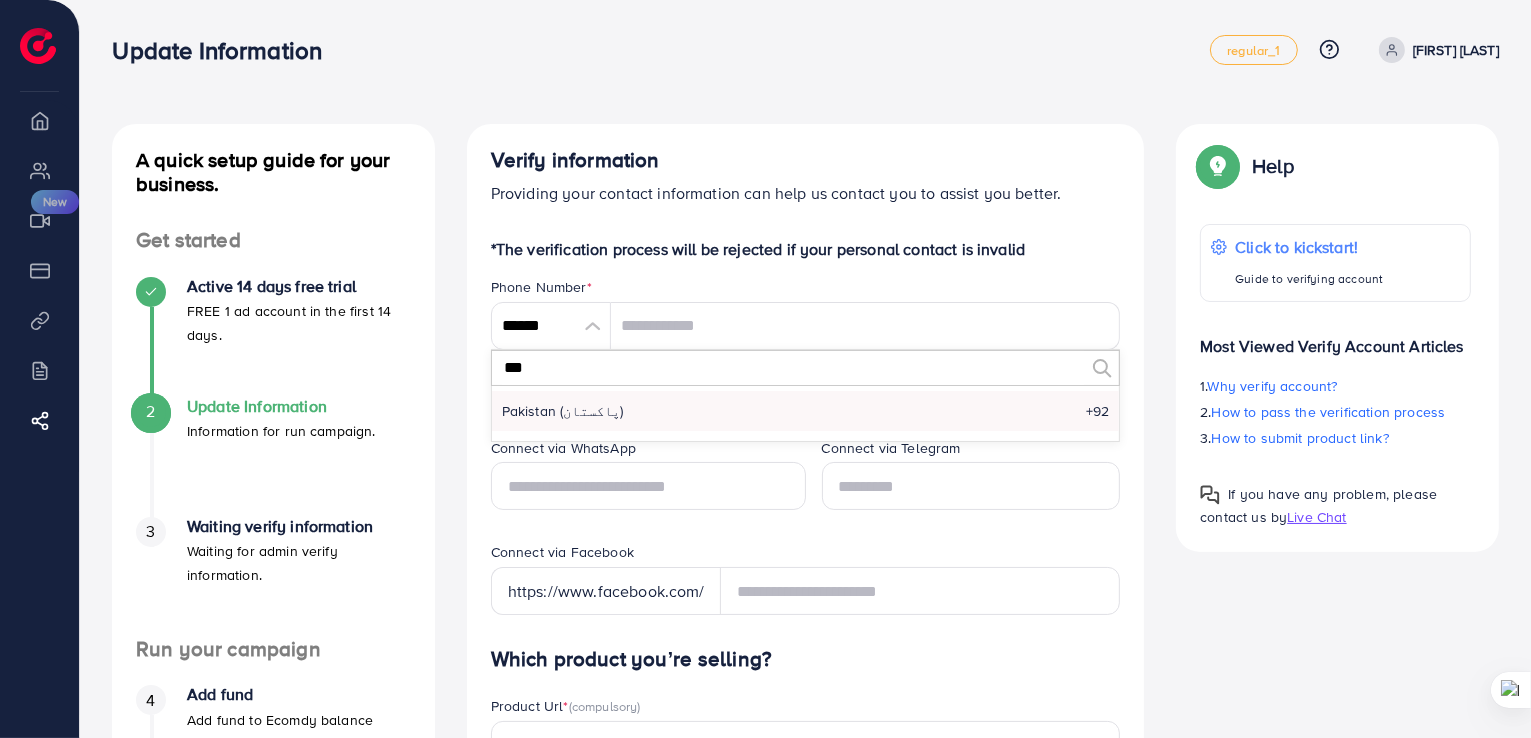 type on "***" 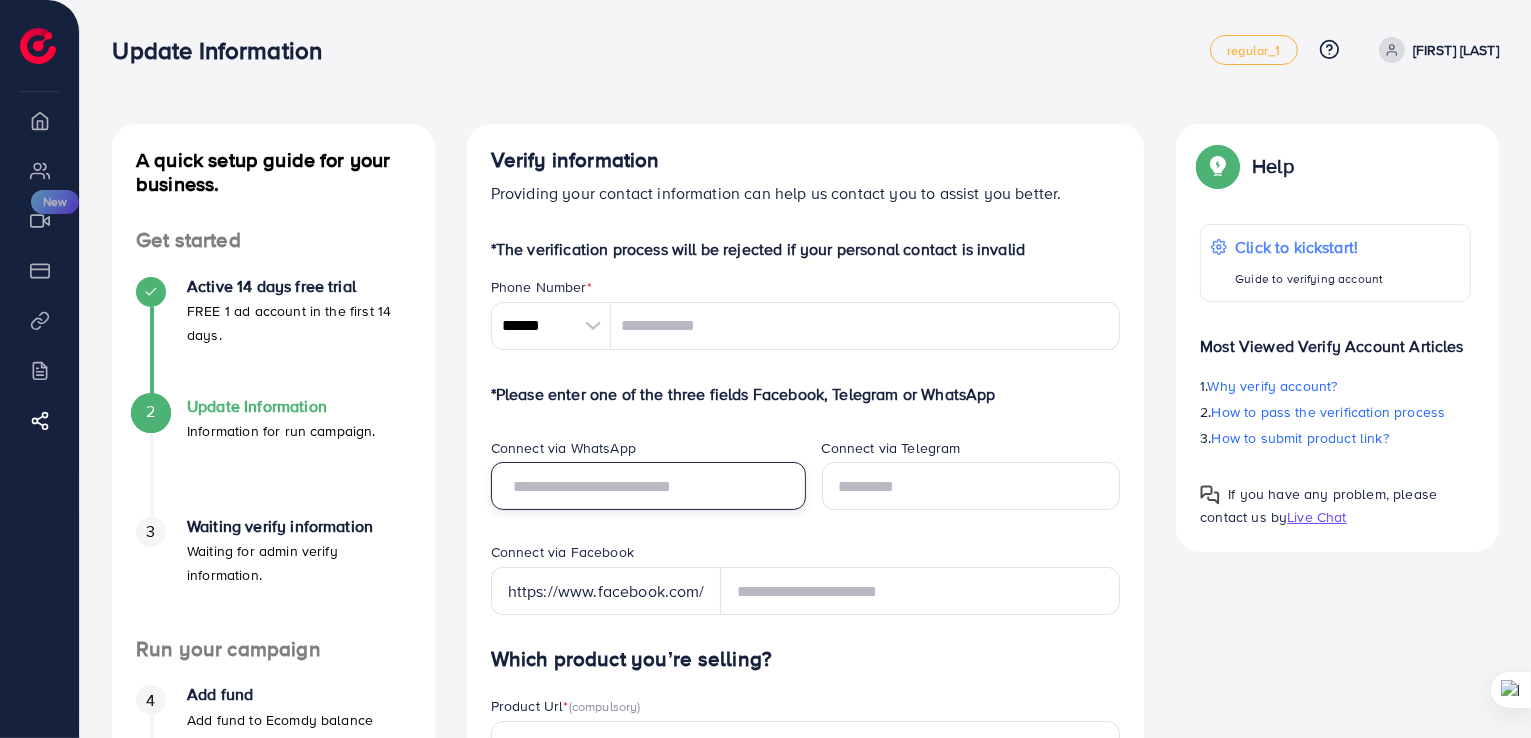 click at bounding box center (648, 486) 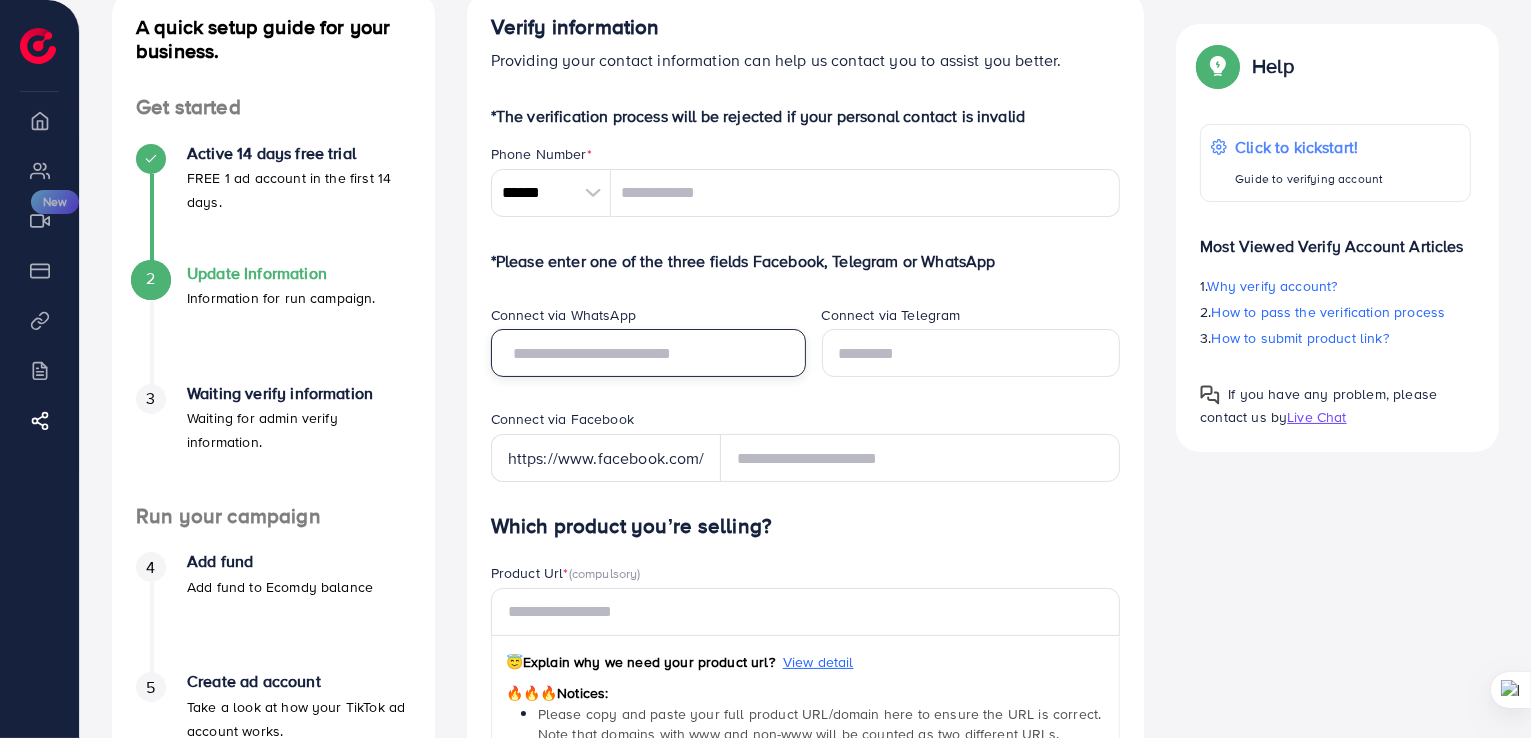 scroll, scrollTop: 163, scrollLeft: 0, axis: vertical 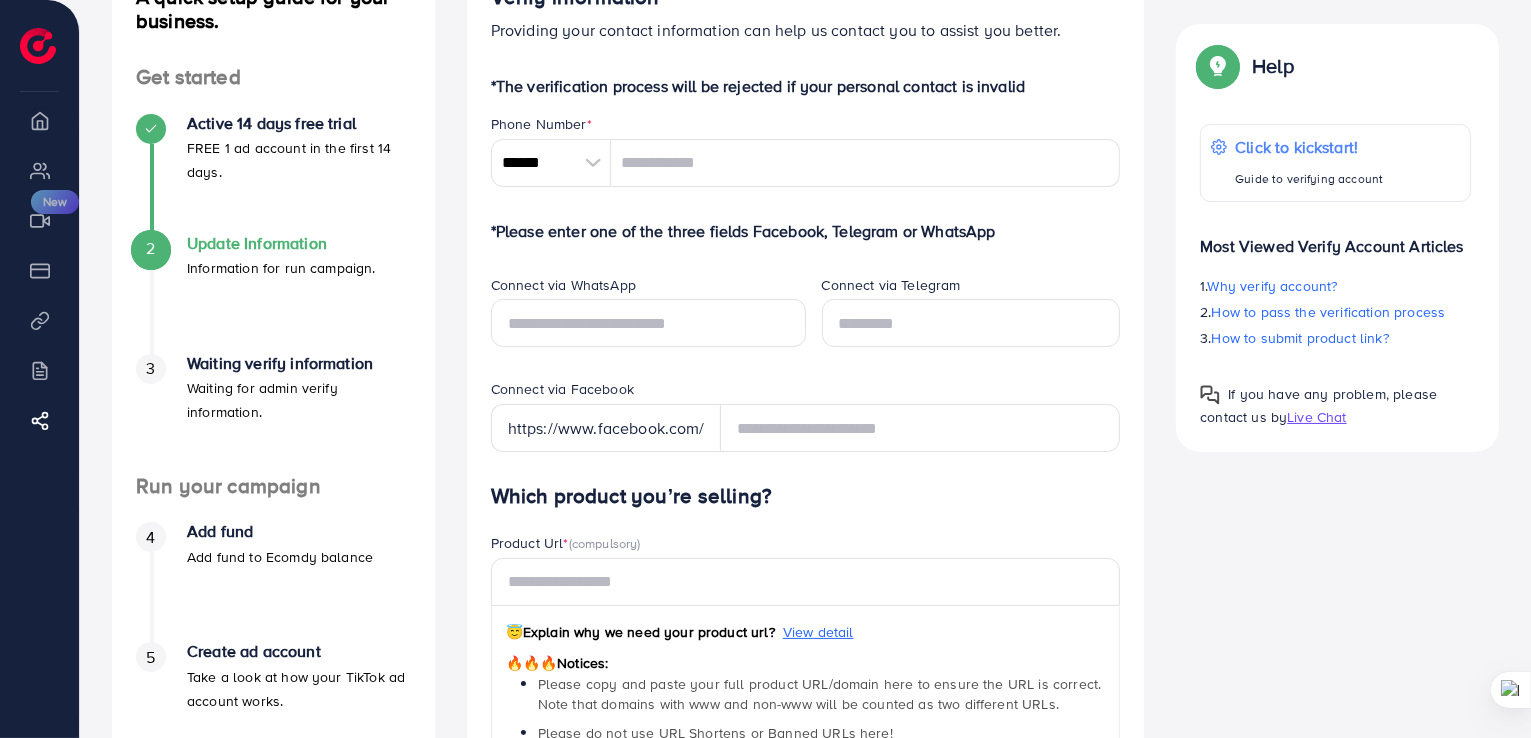 drag, startPoint x: 510, startPoint y: 428, endPoint x: 496, endPoint y: 436, distance: 16.124516 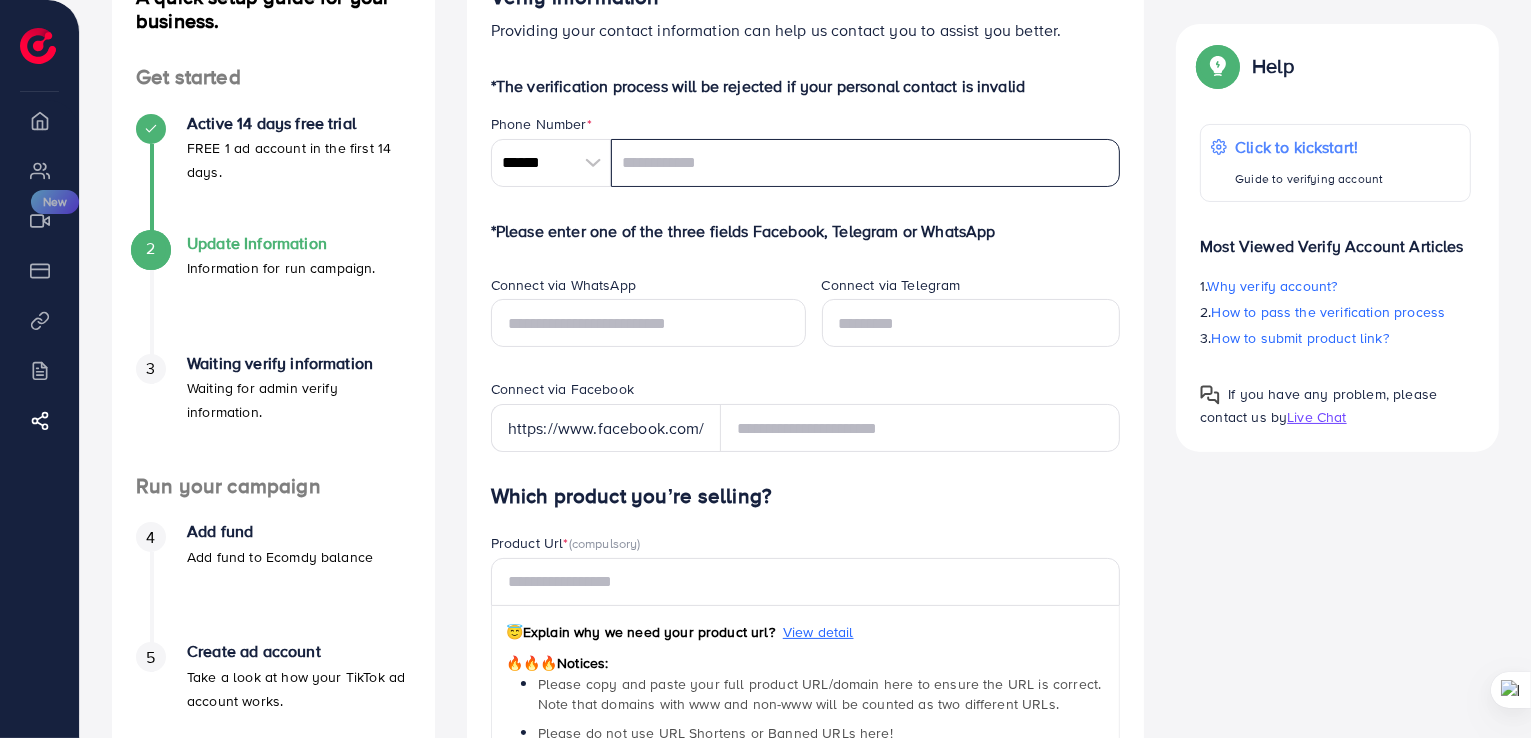 click at bounding box center (866, 163) 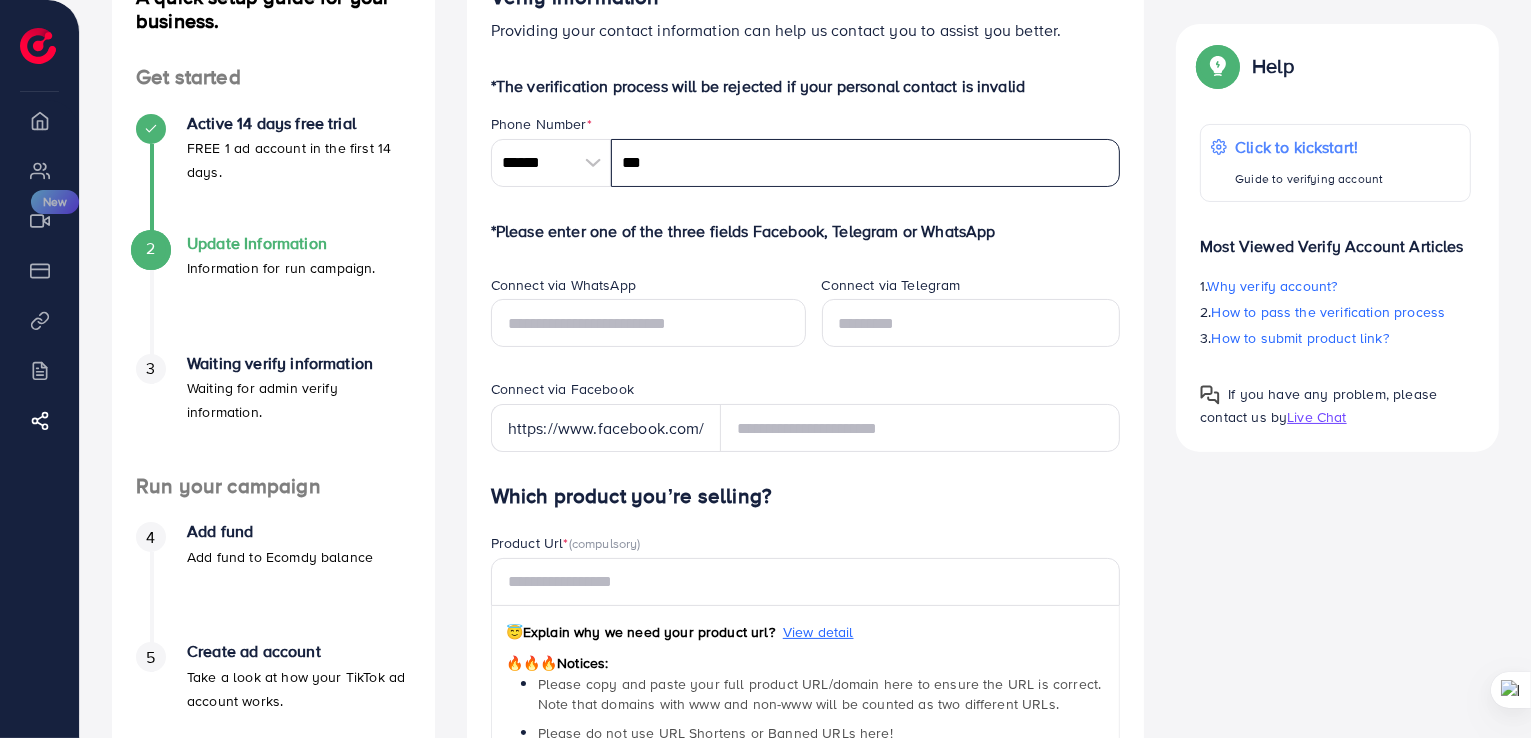 type on "**********" 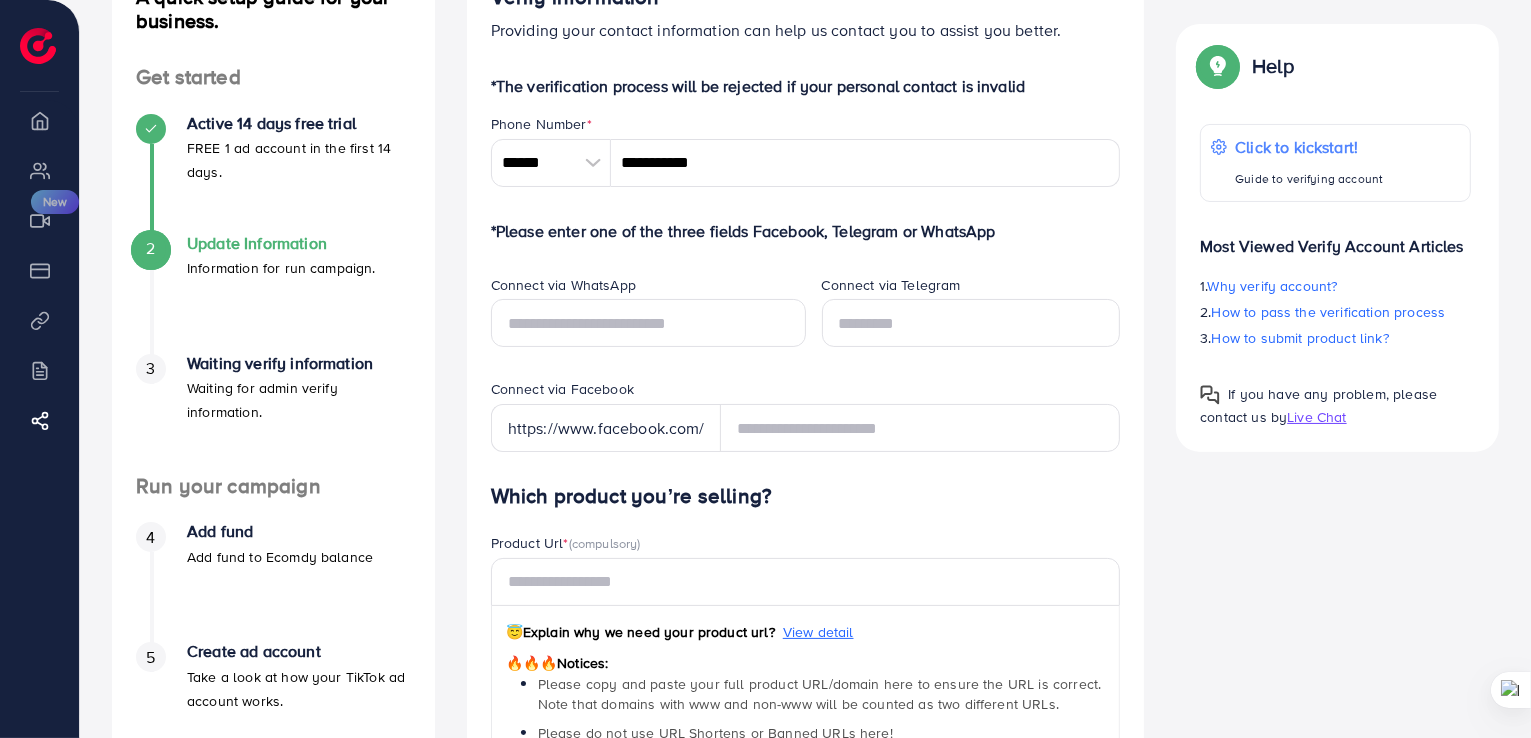 type on "********" 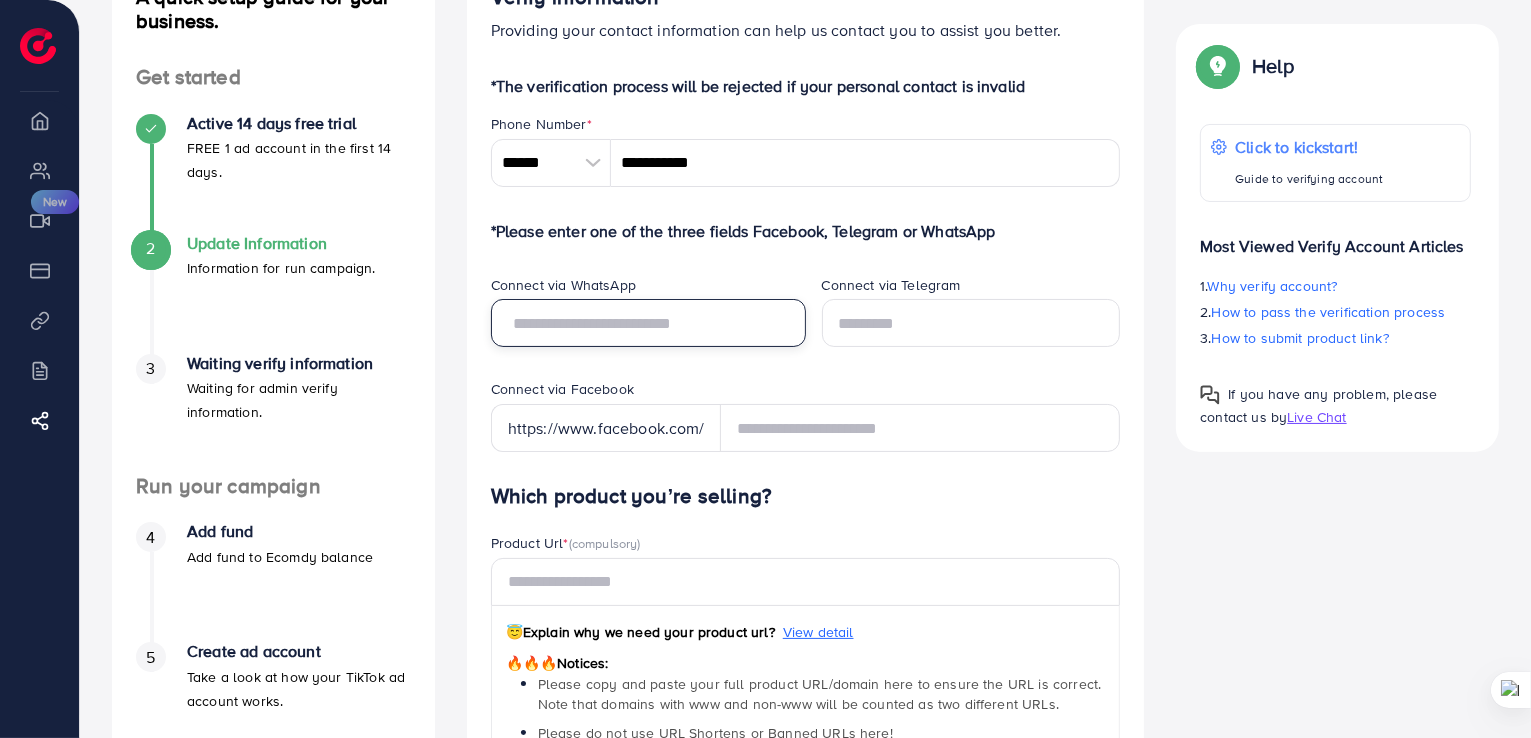 click at bounding box center (648, 323) 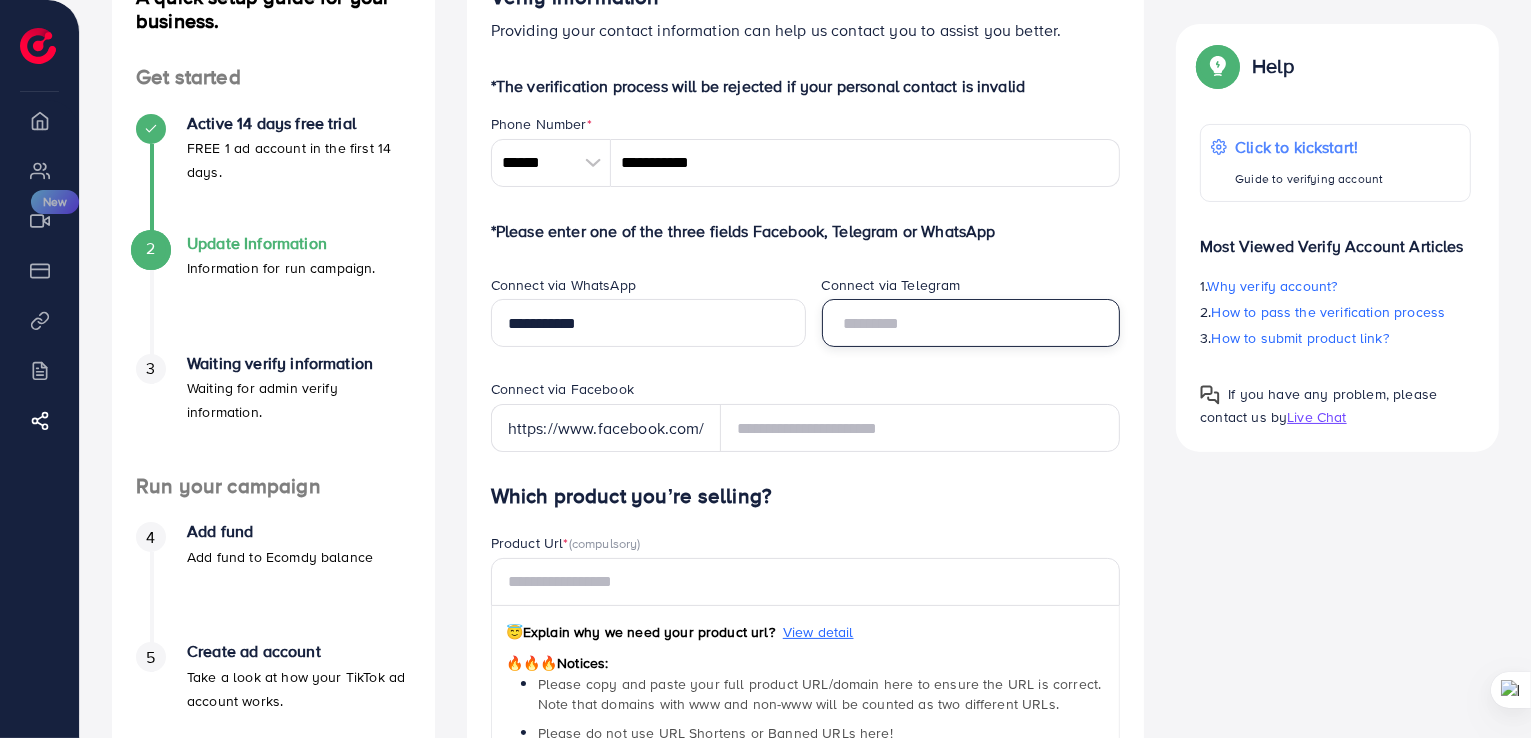 click at bounding box center (971, 323) 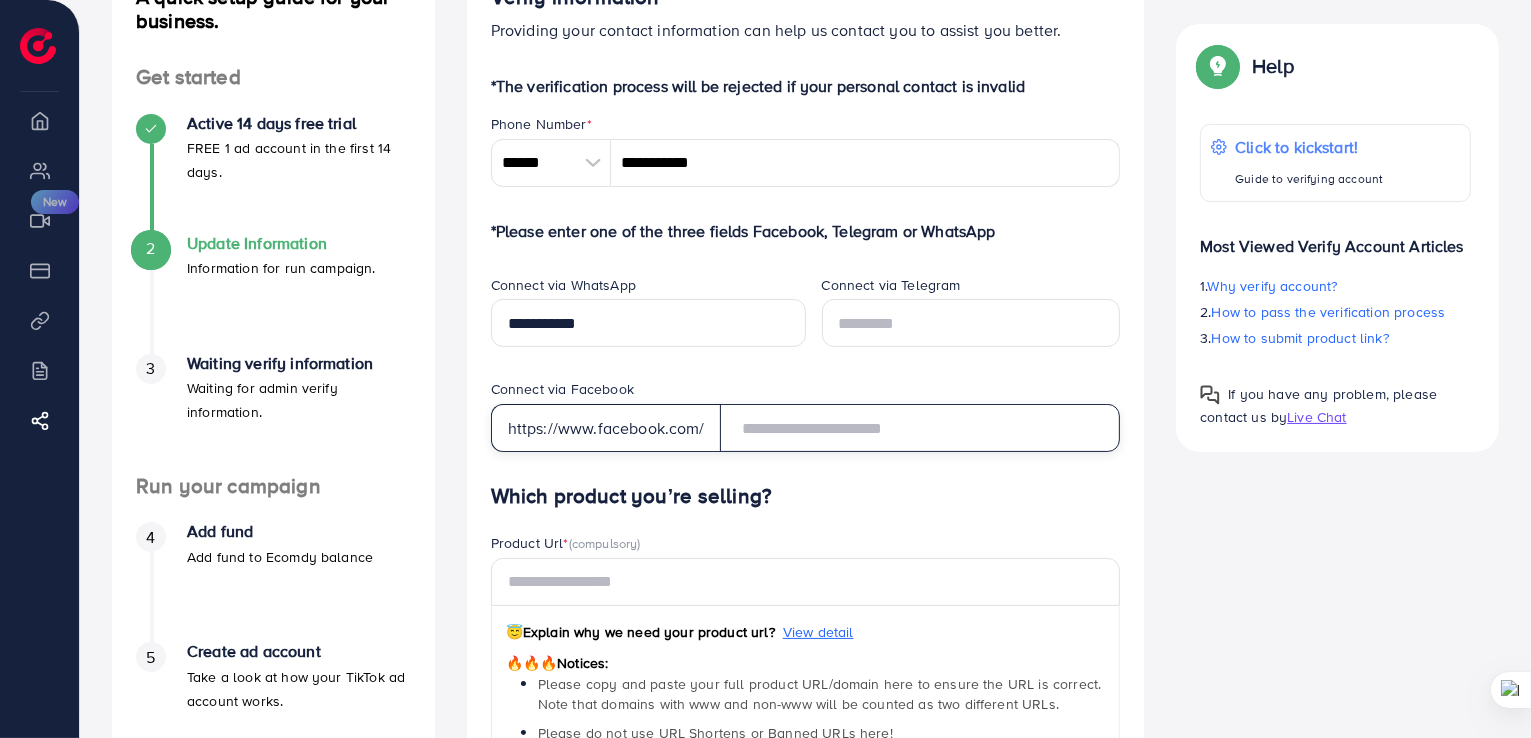 click at bounding box center [920, 428] 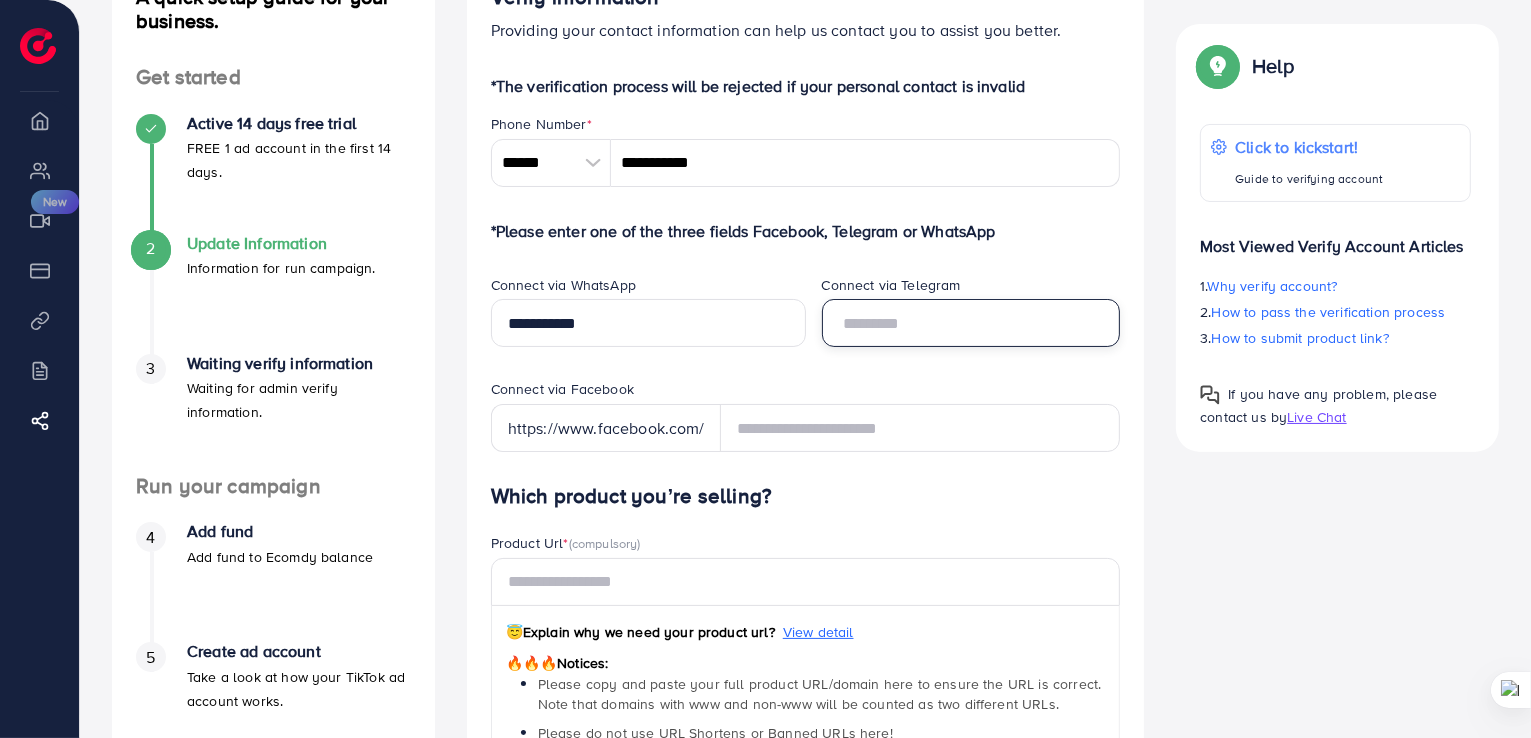 click at bounding box center [971, 323] 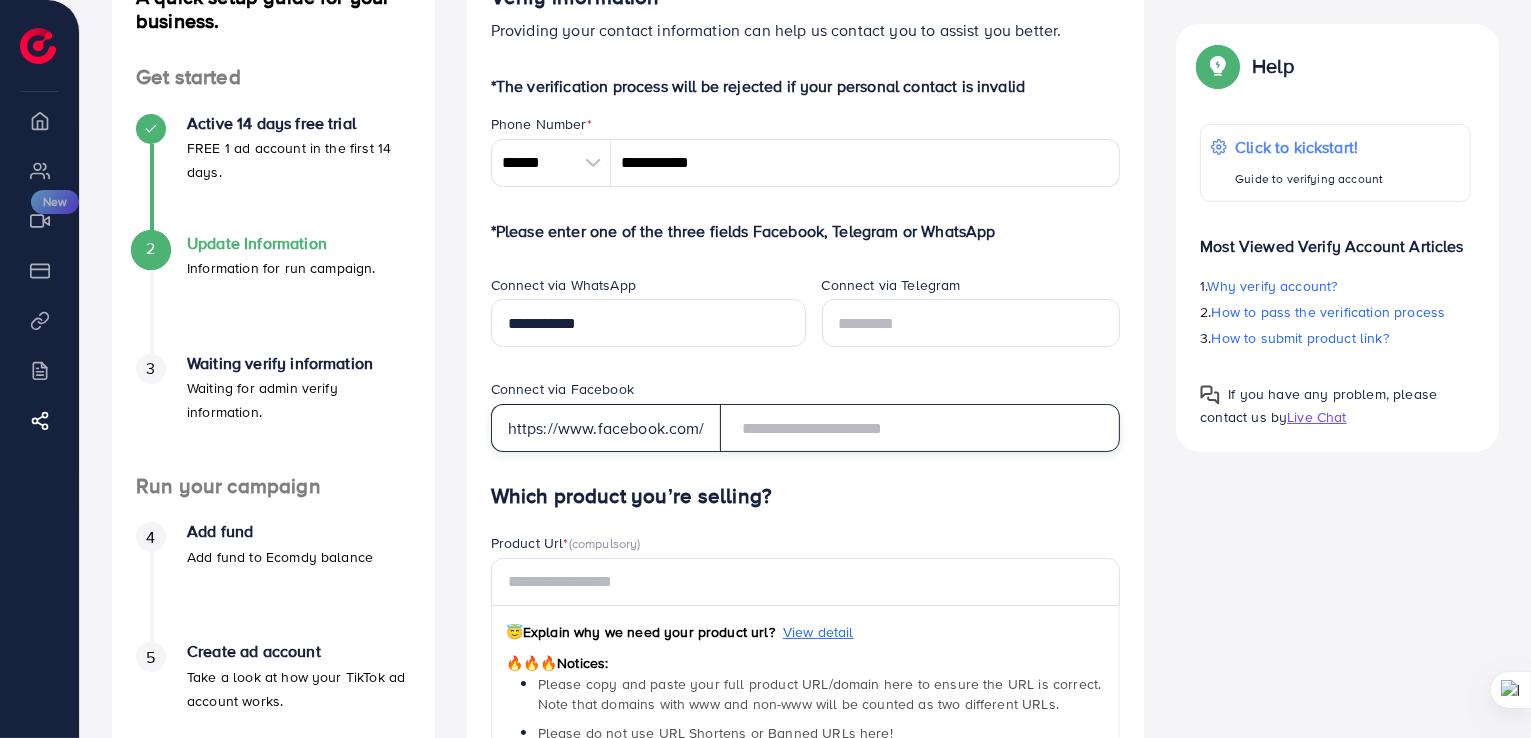click at bounding box center (920, 428) 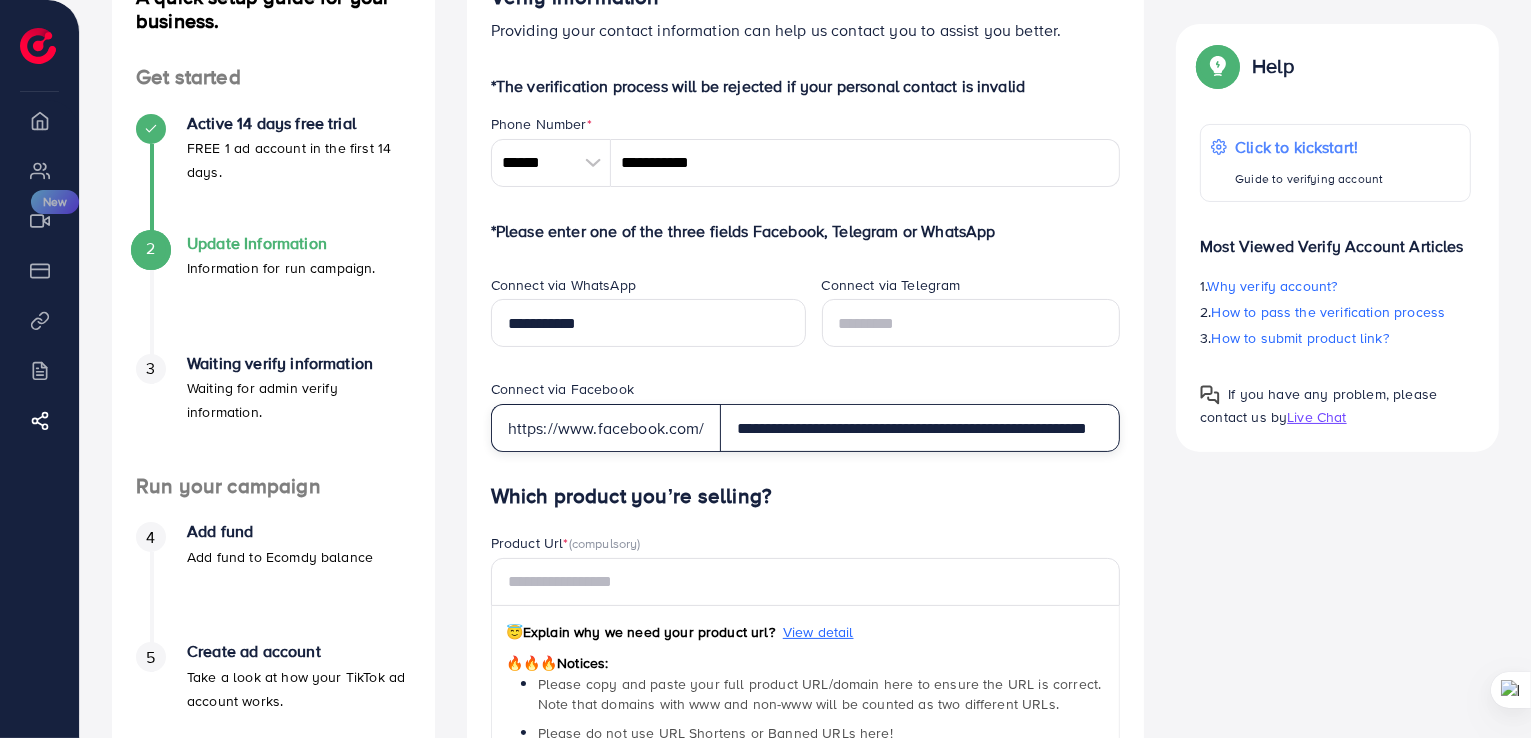 scroll, scrollTop: 0, scrollLeft: 76, axis: horizontal 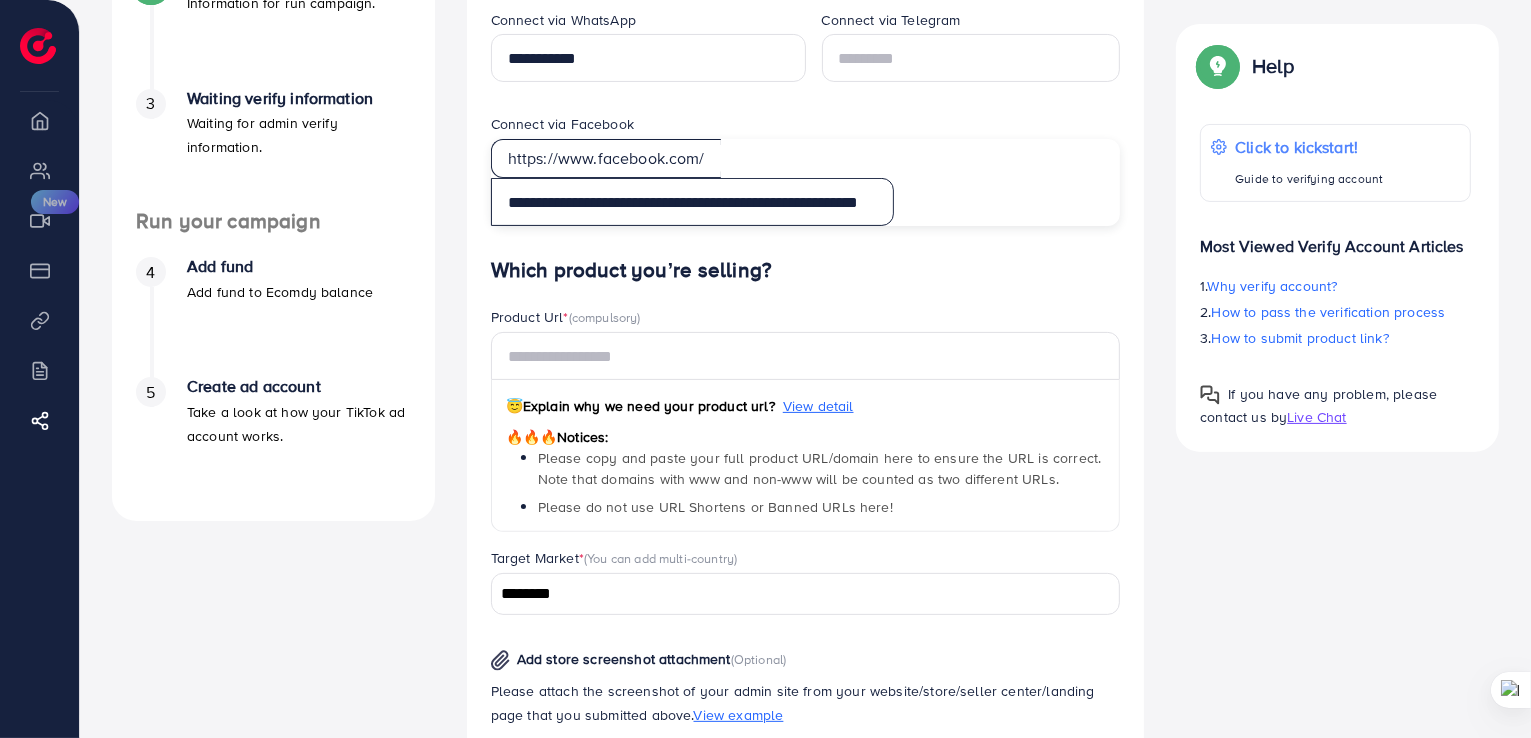 type on "**********" 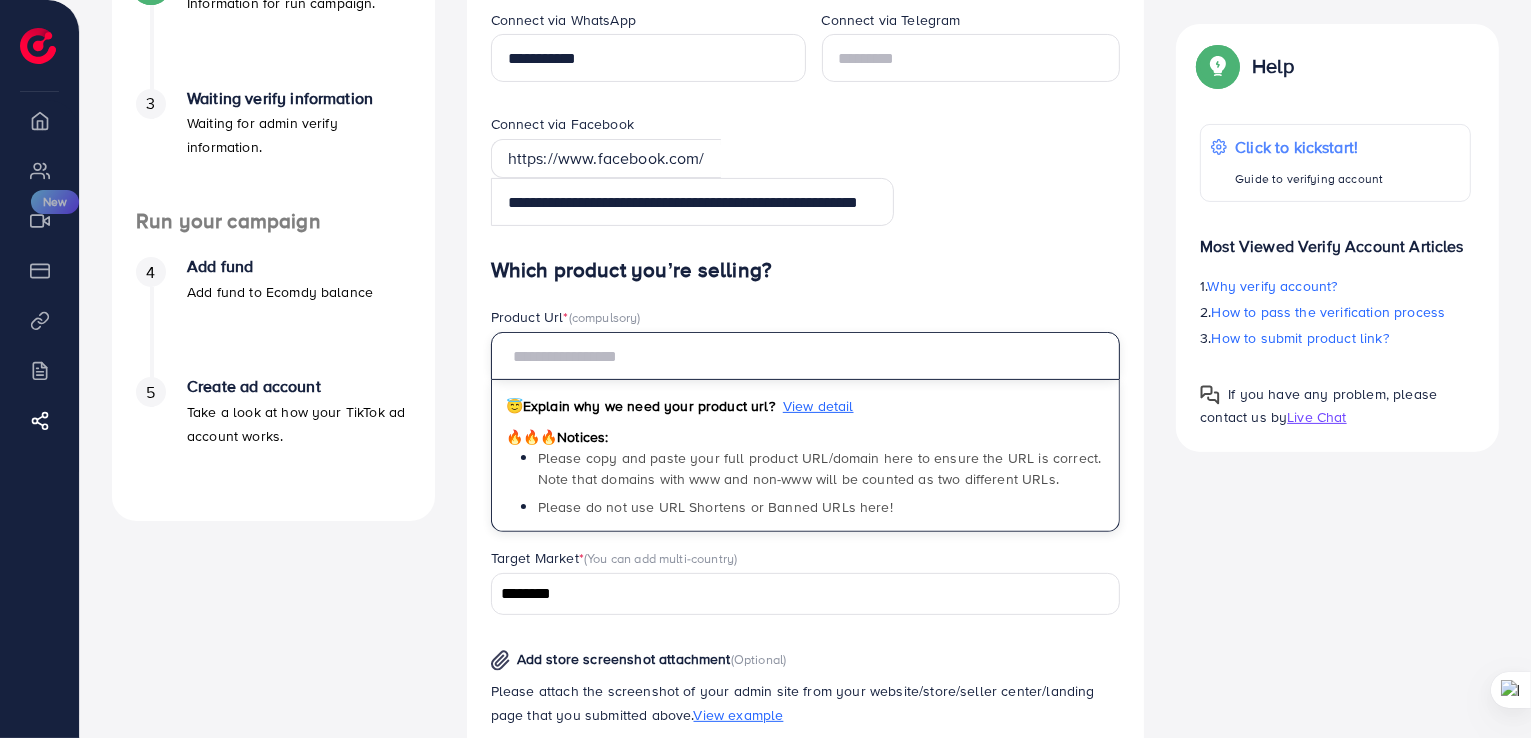 scroll, scrollTop: 0, scrollLeft: 0, axis: both 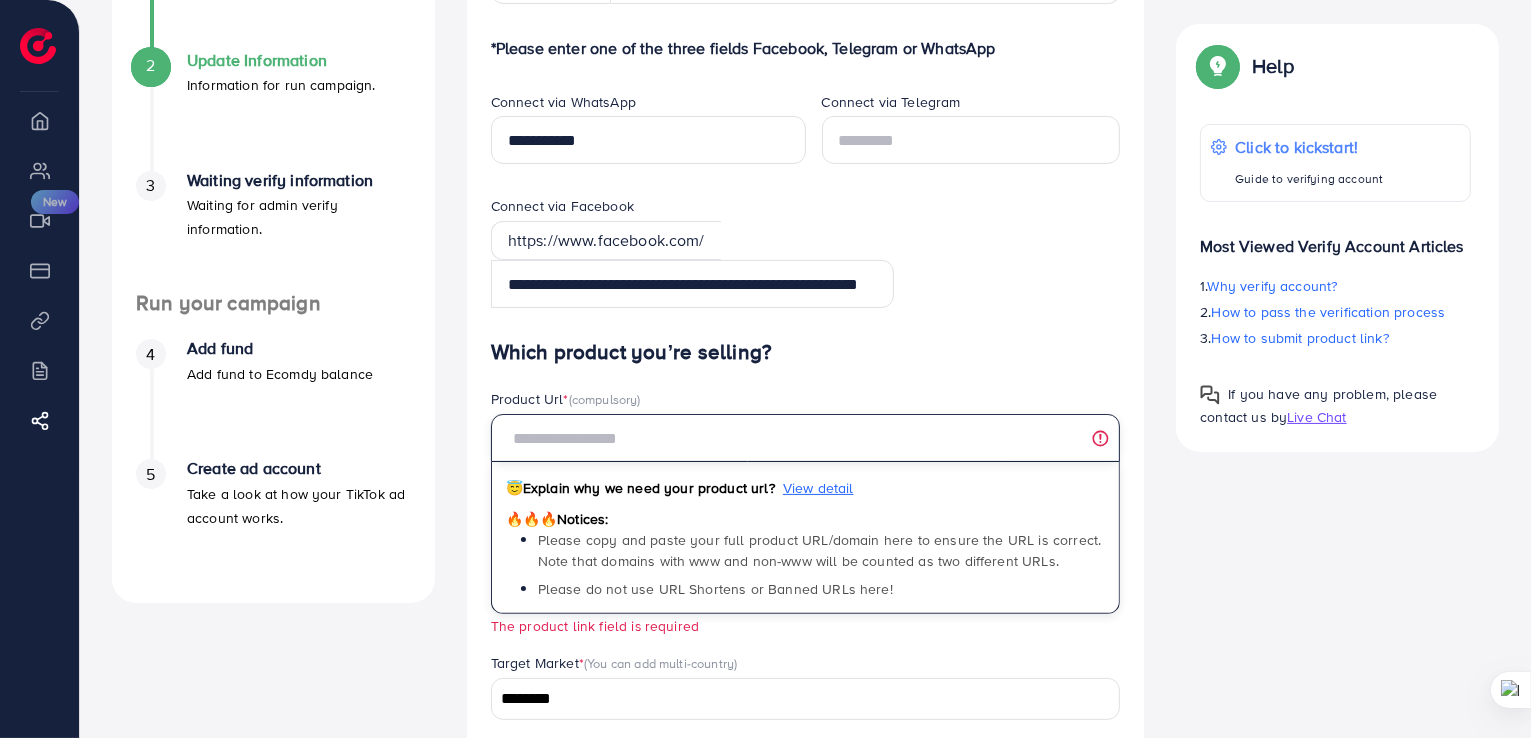 paste on "**********" 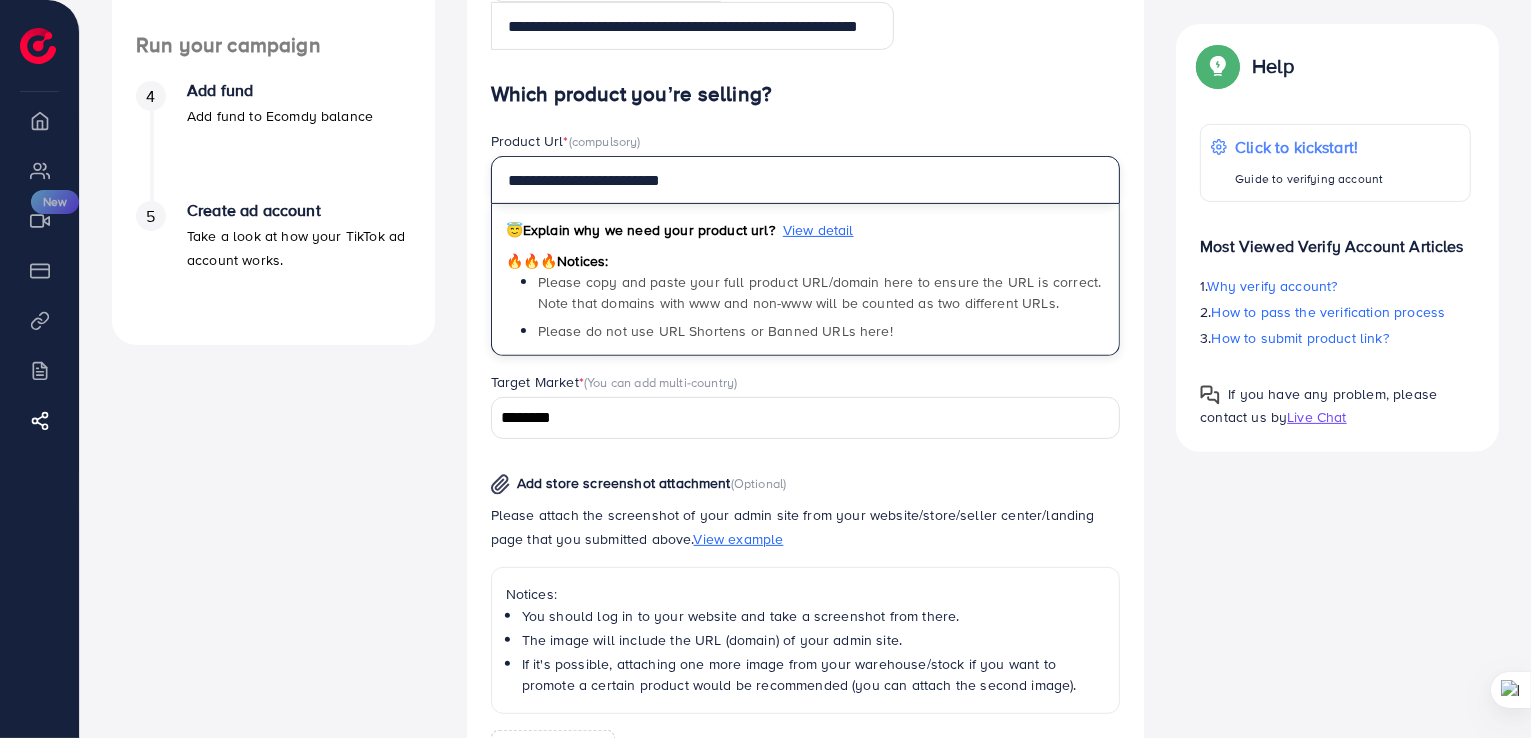 scroll, scrollTop: 603, scrollLeft: 0, axis: vertical 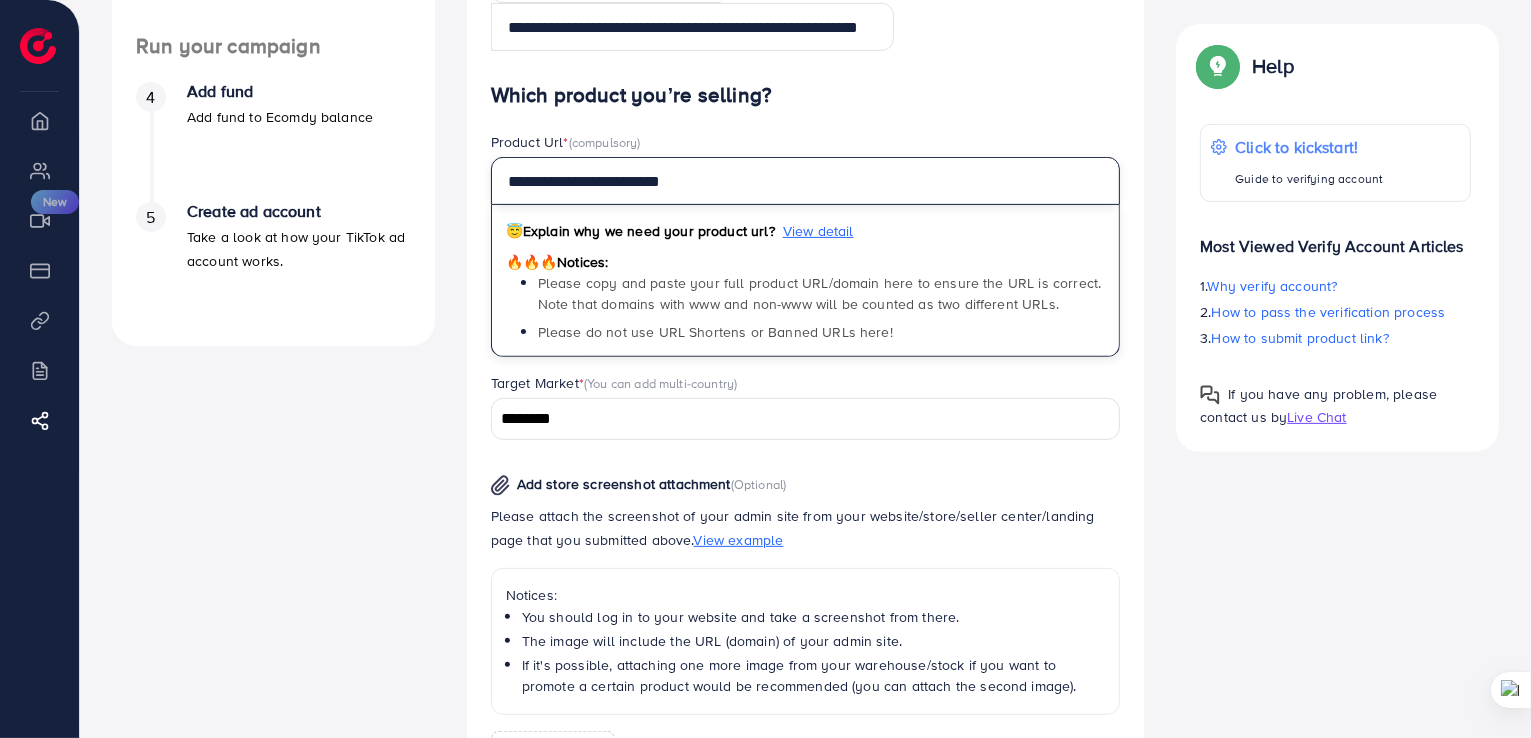 type on "**********" 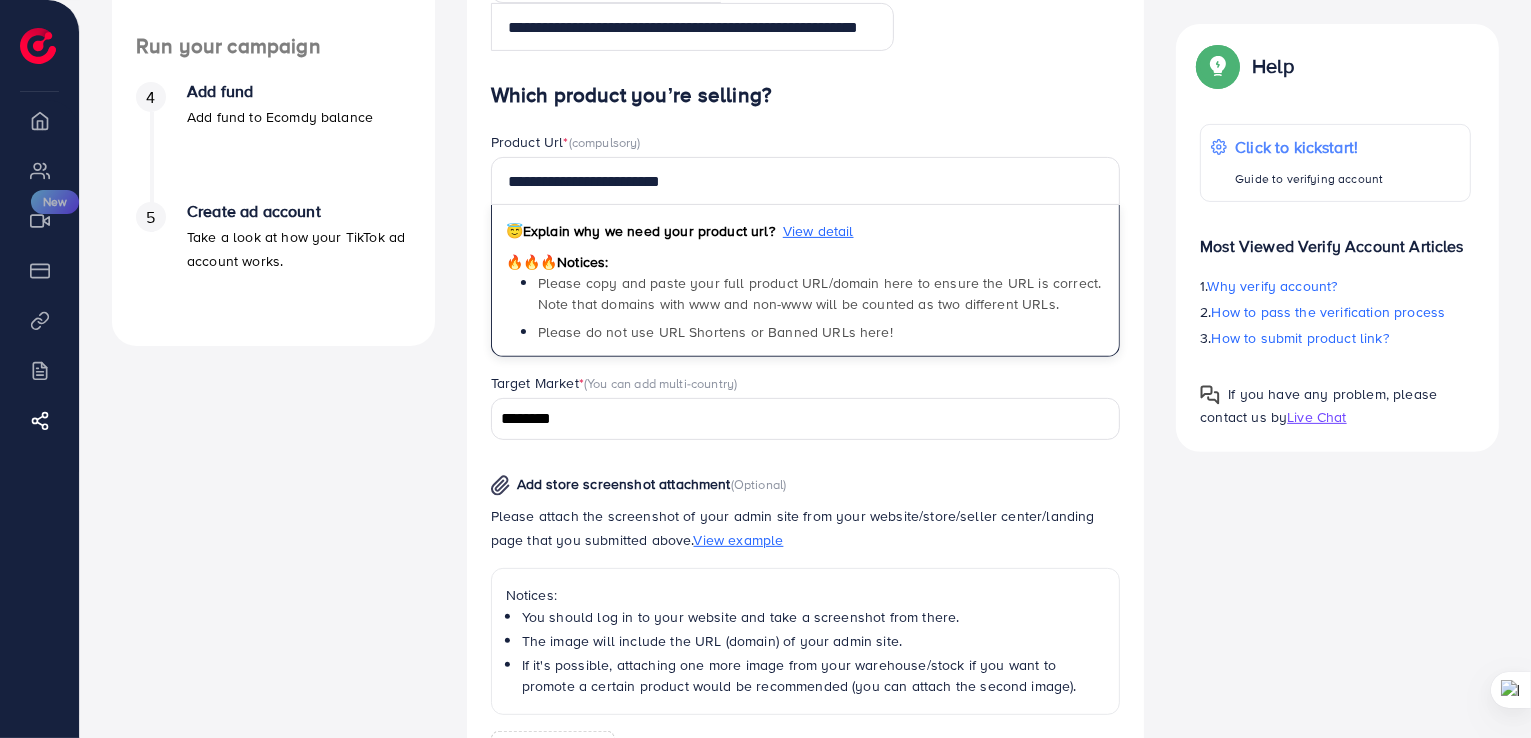 click 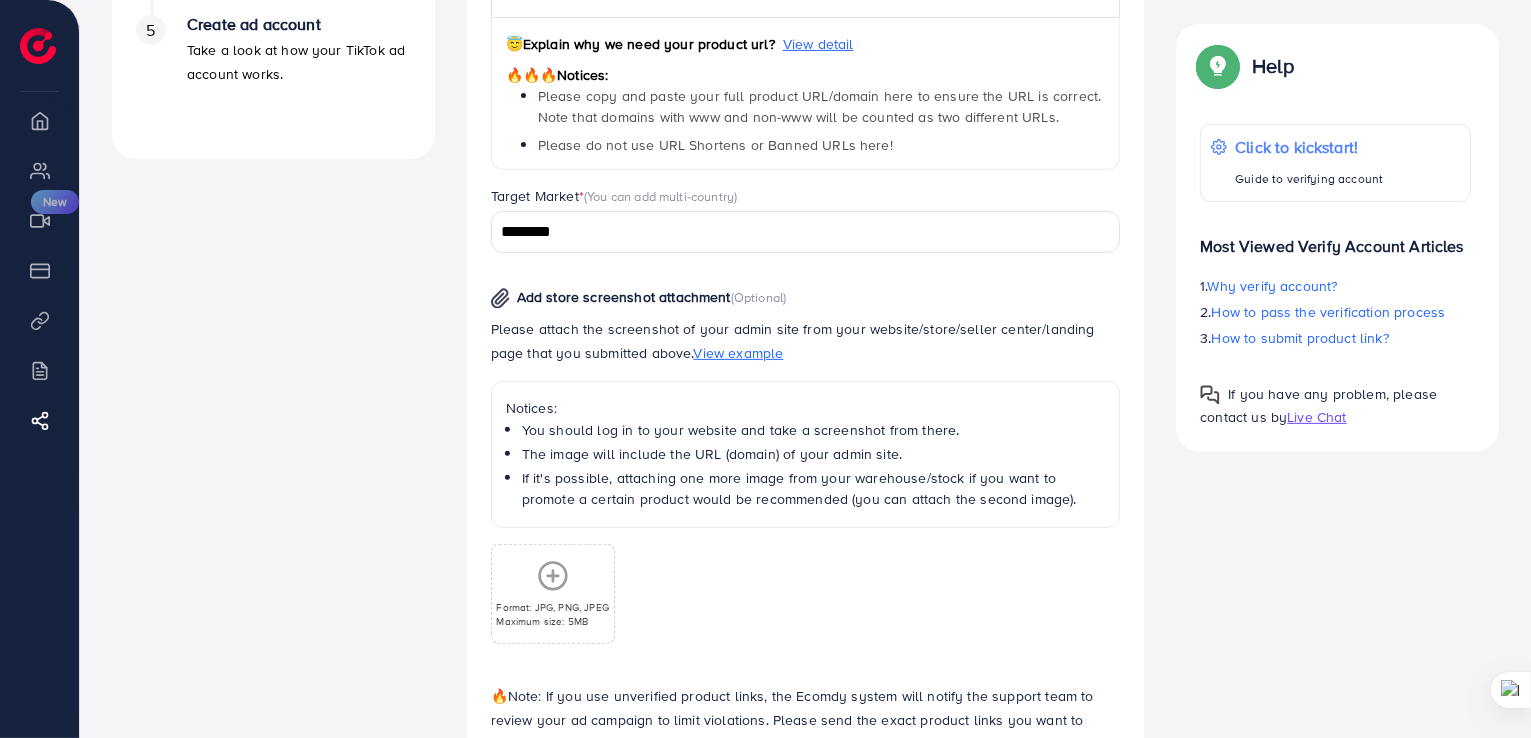 scroll, scrollTop: 797, scrollLeft: 0, axis: vertical 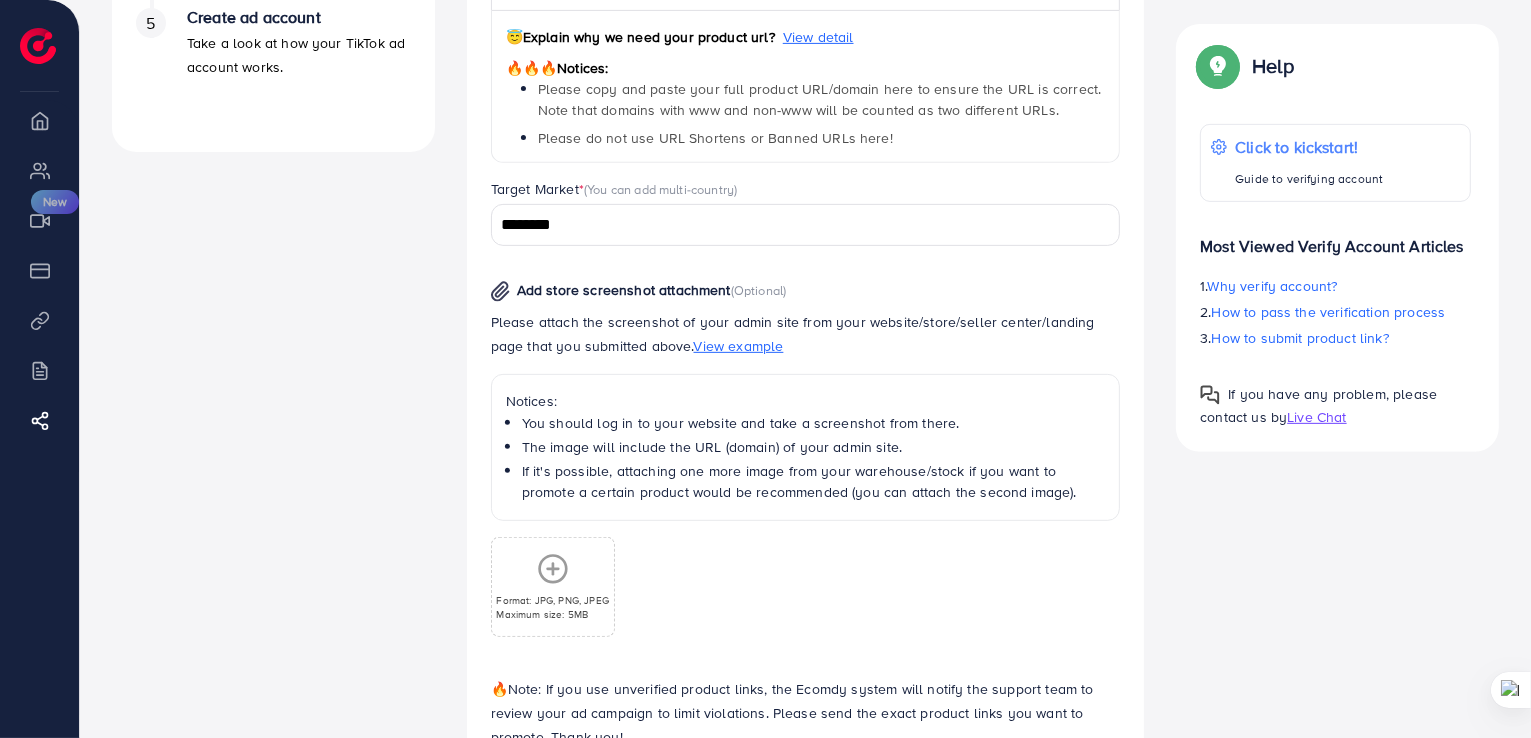 click on "Format: JPG, PNG, JPEG   Maximum size: 5MB" at bounding box center (552, 587) 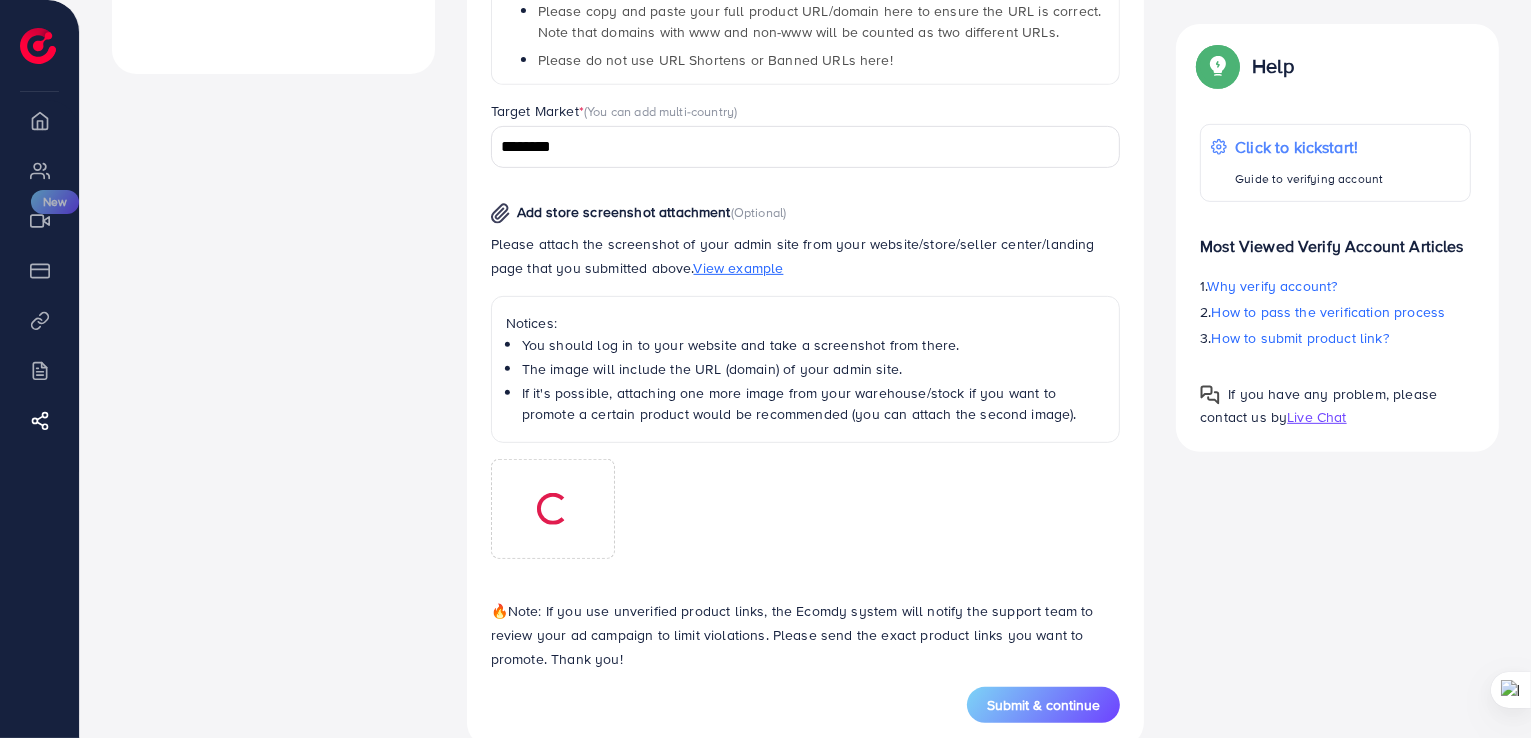scroll, scrollTop: 860, scrollLeft: 0, axis: vertical 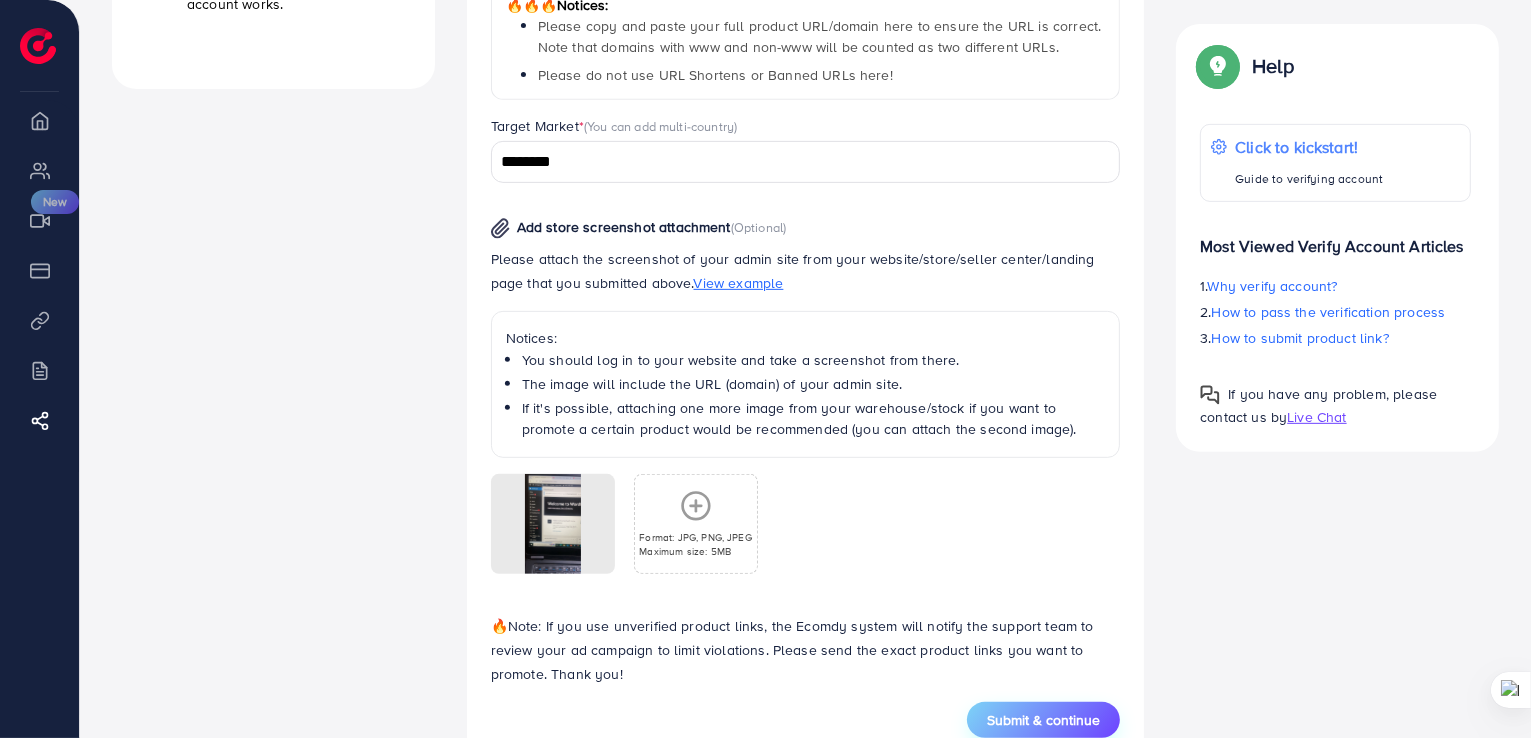 click on "Submit & continue" at bounding box center (1043, 720) 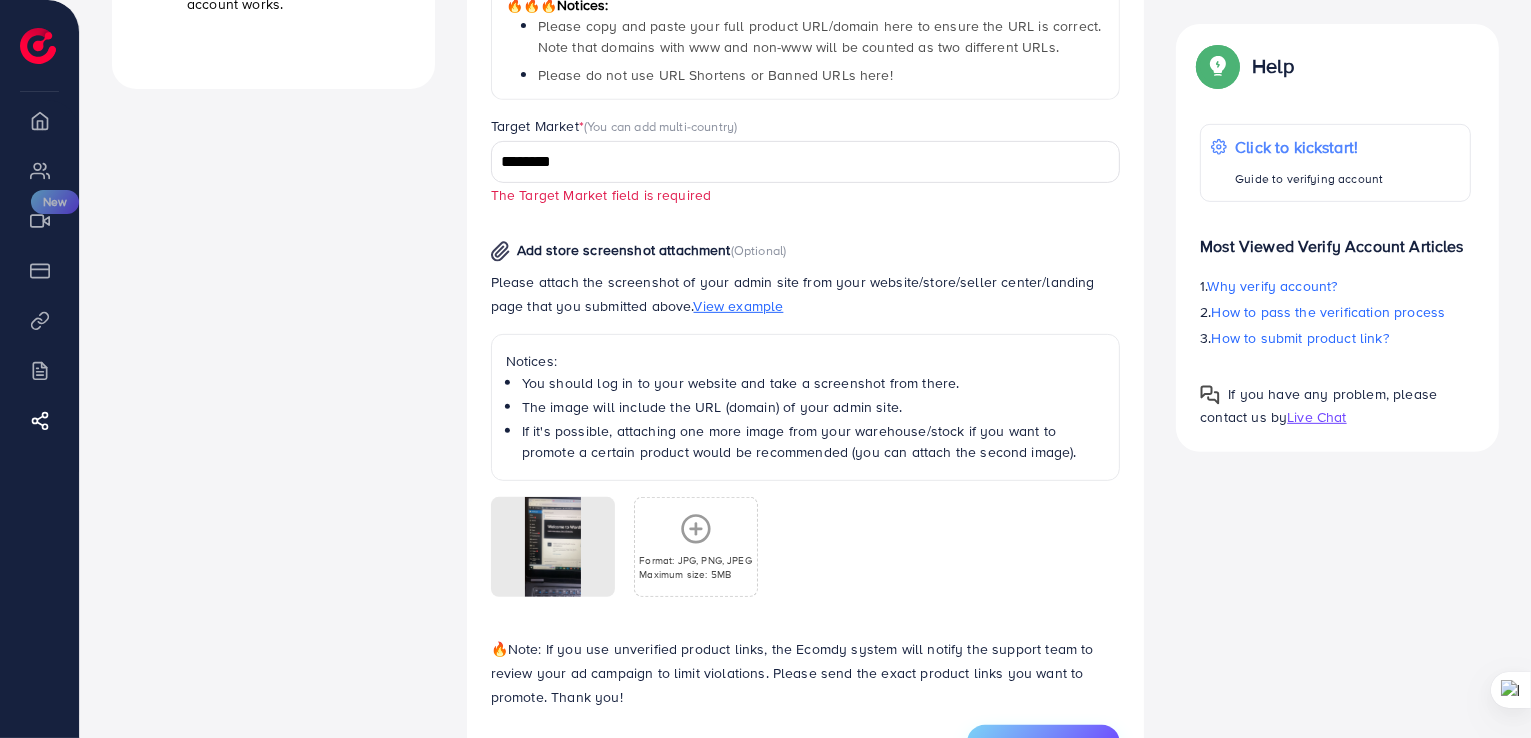 scroll, scrollTop: 898, scrollLeft: 0, axis: vertical 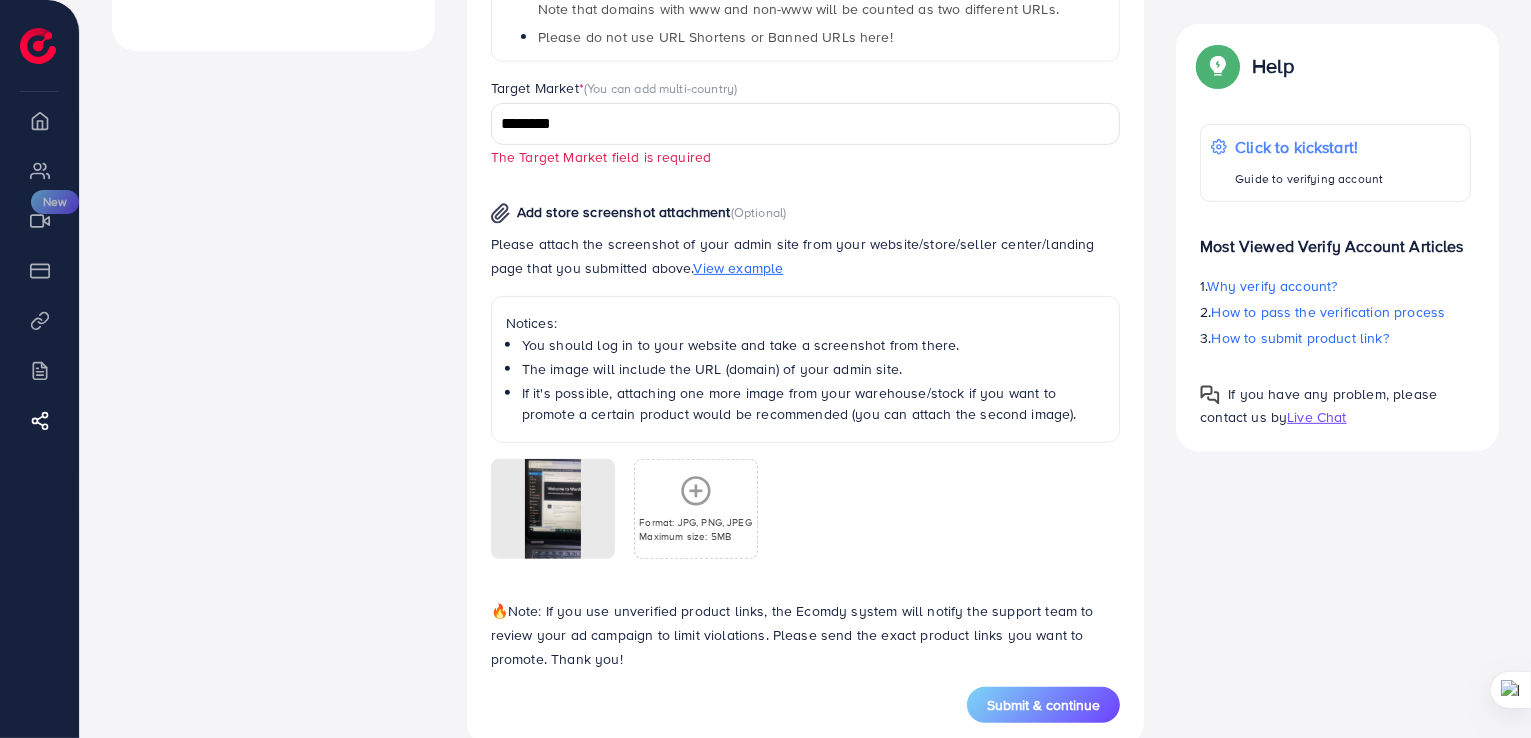 click on "View example" at bounding box center [739, 268] 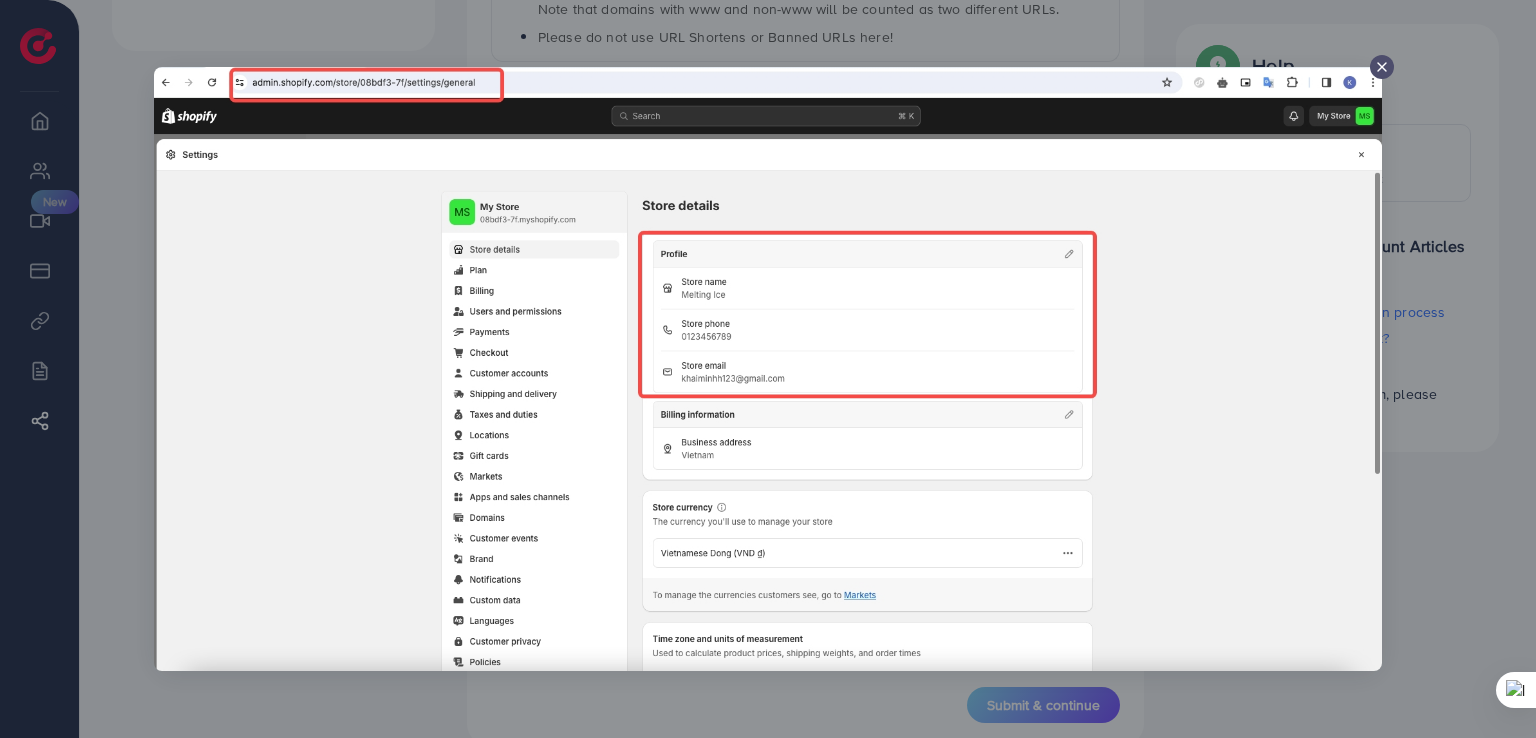 click 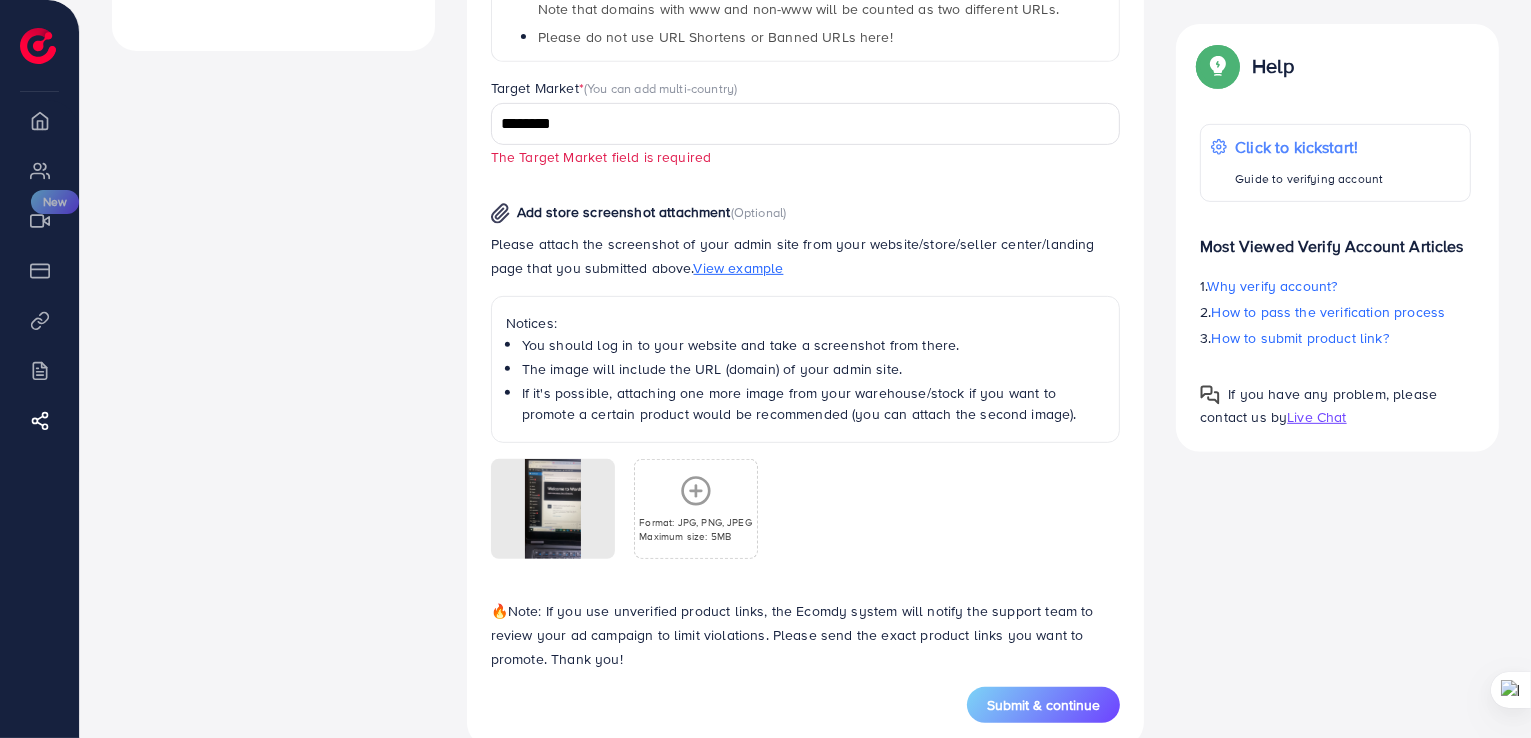 click 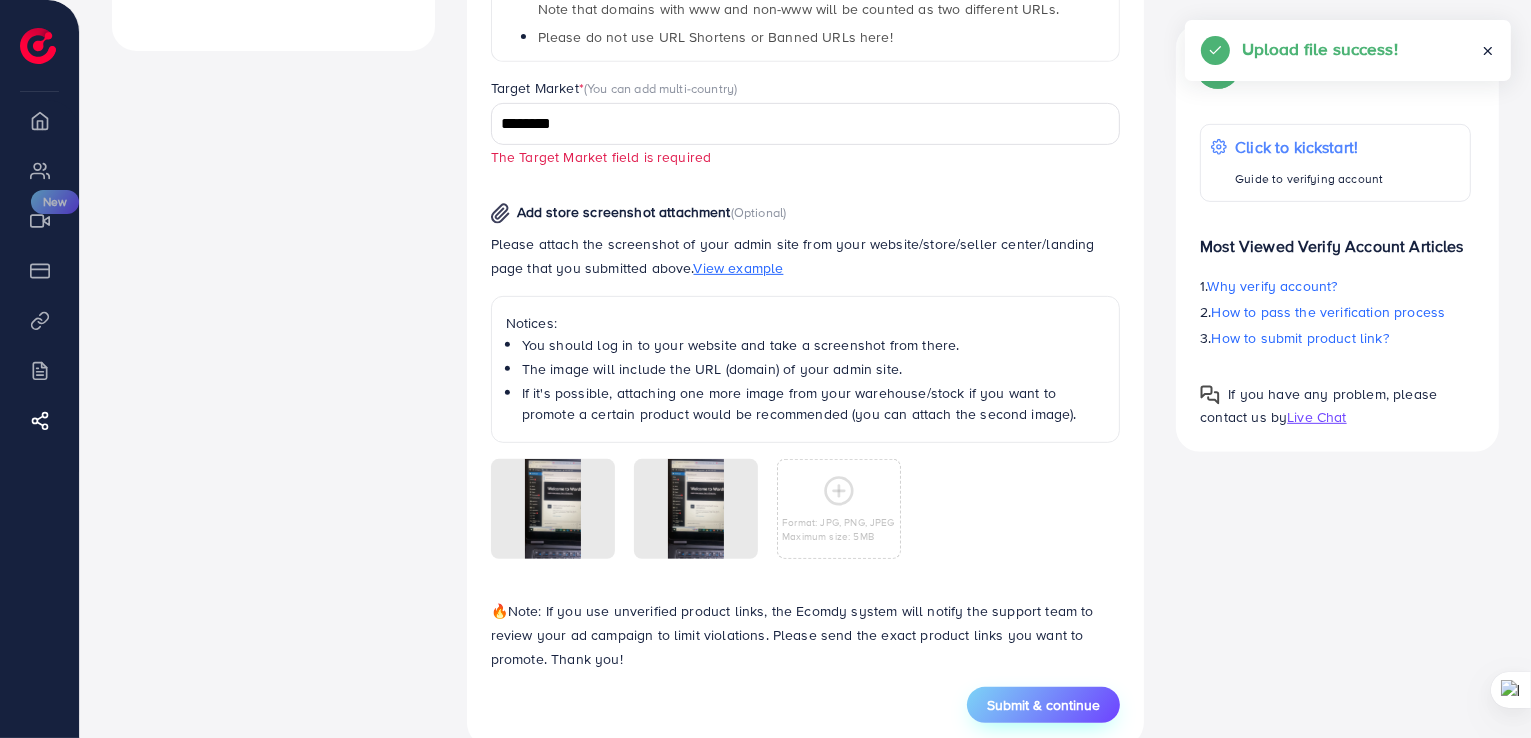 click on "Submit & continue" at bounding box center [1043, 705] 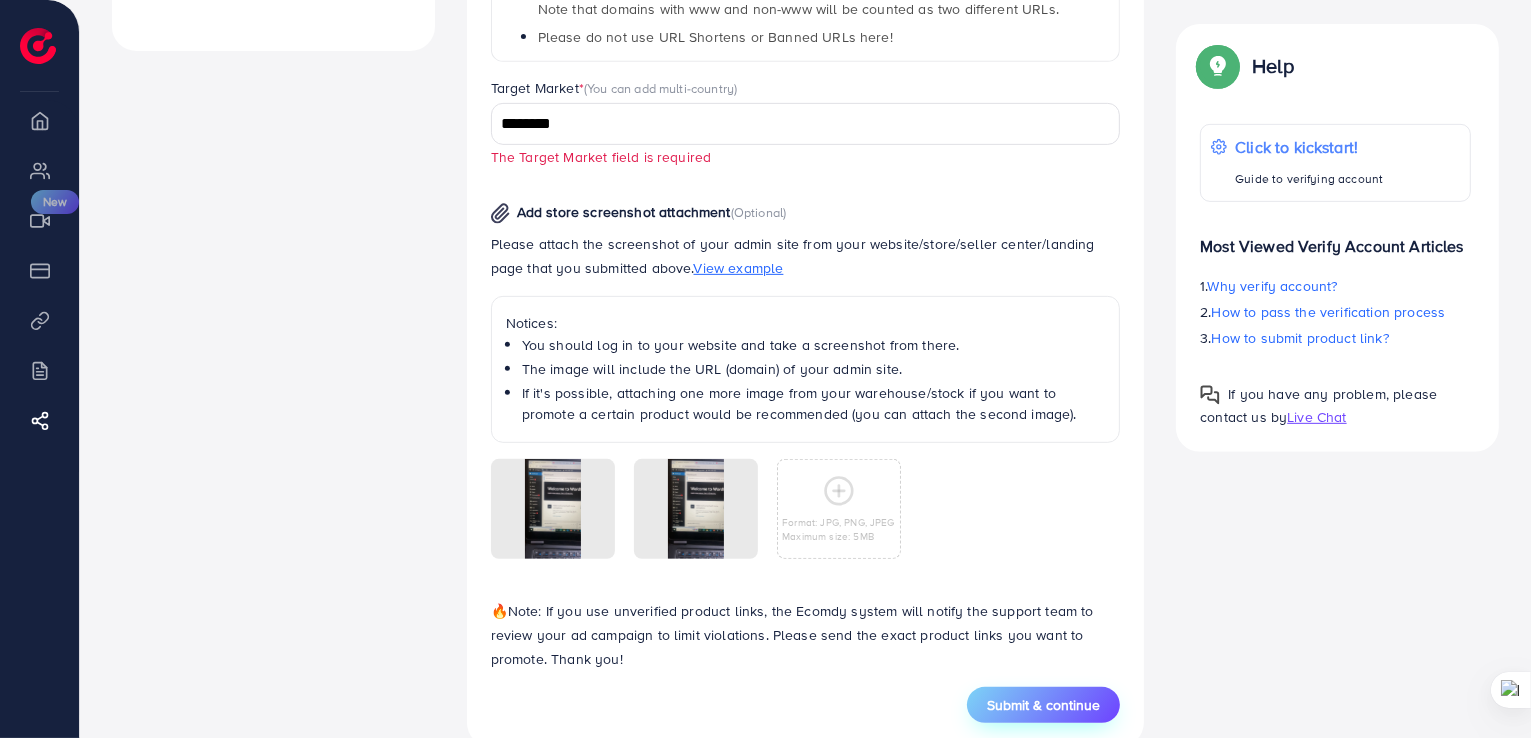 click on "Submit & continue" at bounding box center (1043, 705) 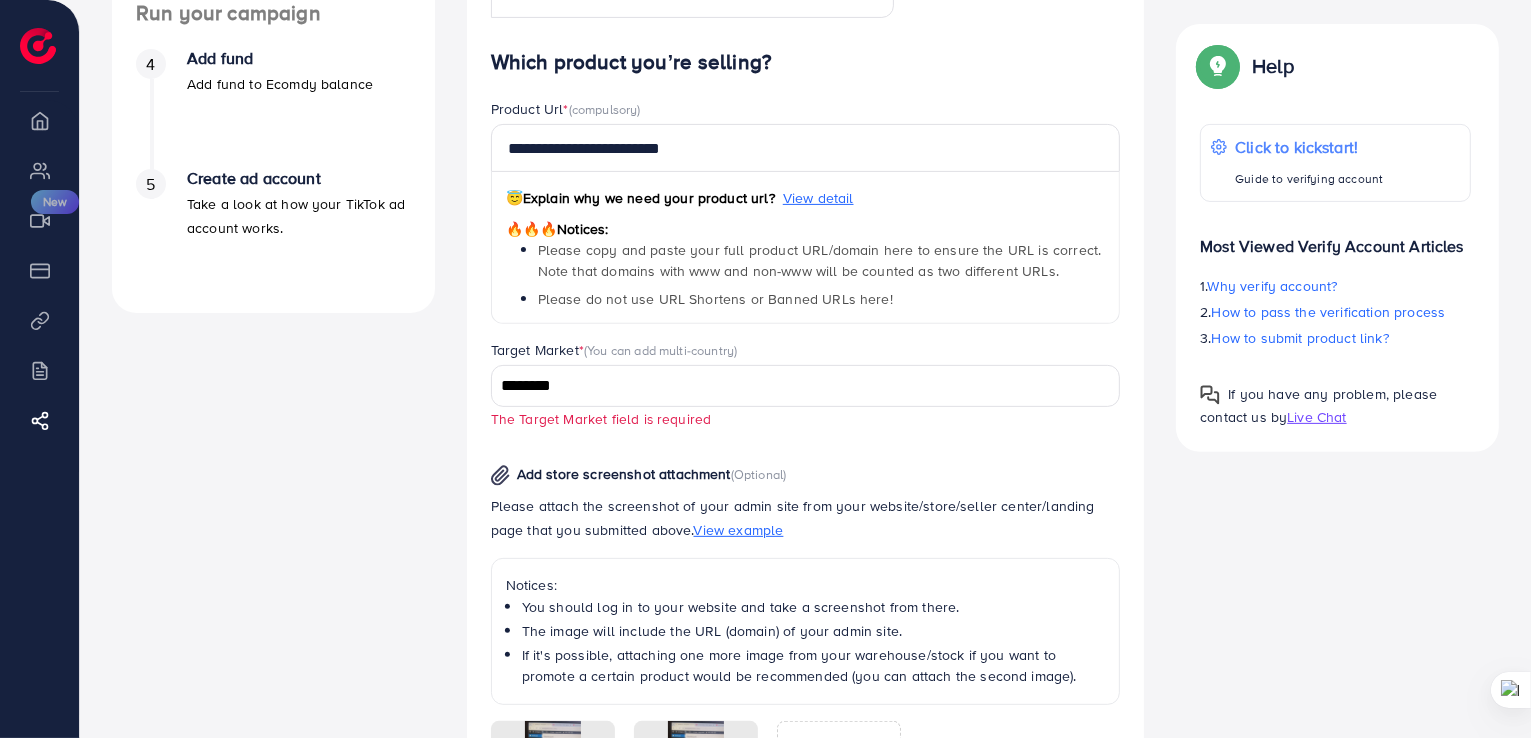 scroll, scrollTop: 898, scrollLeft: 0, axis: vertical 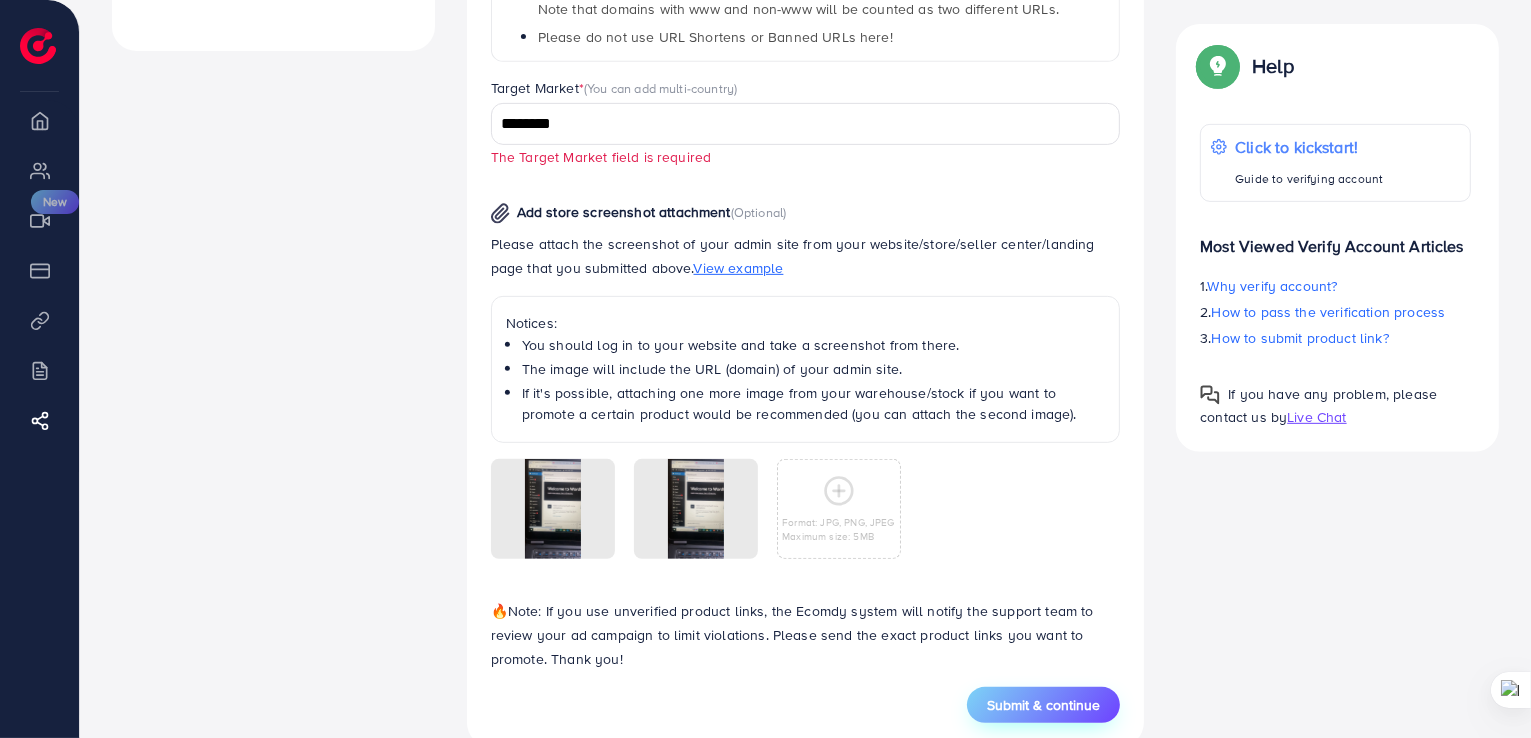 click on "Submit & continue" at bounding box center [1043, 705] 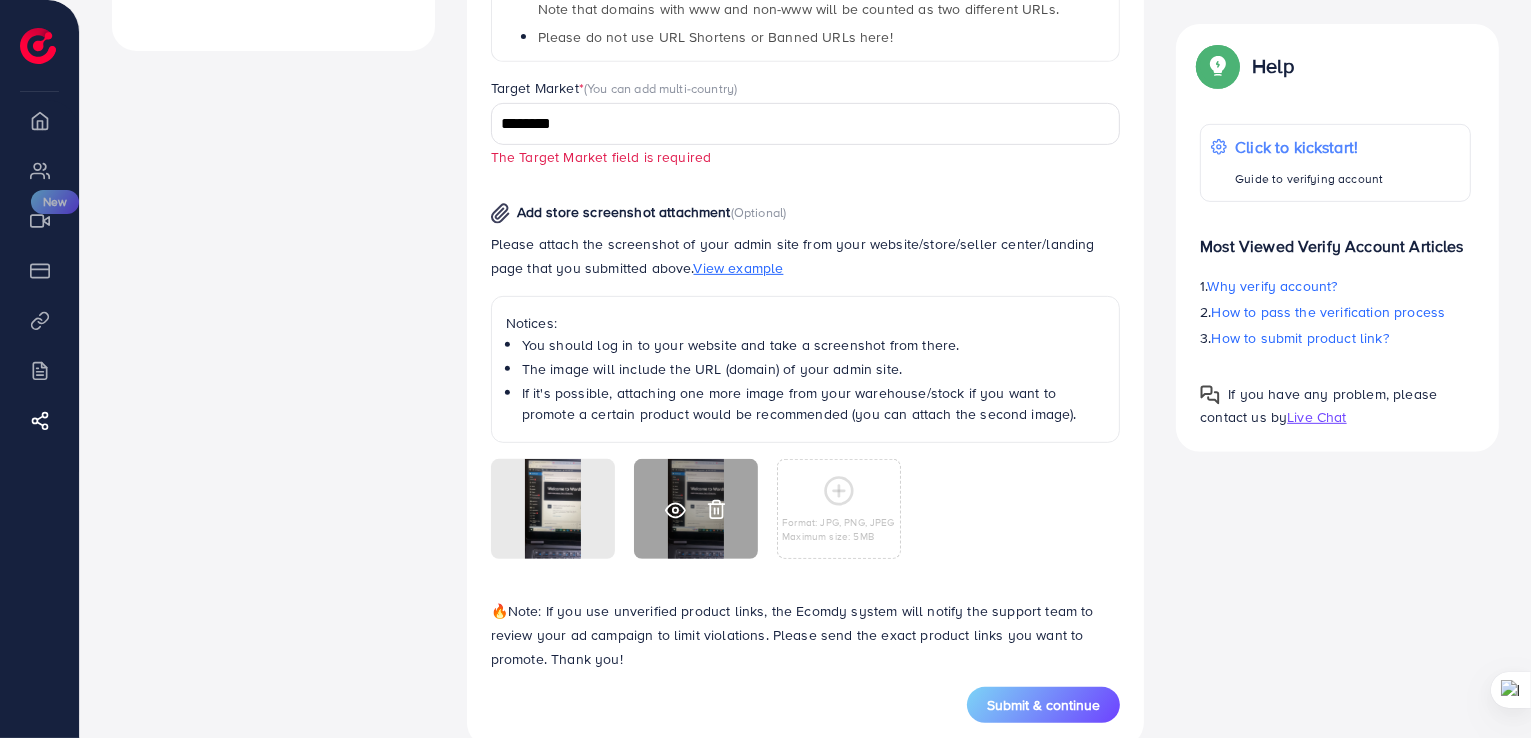 click 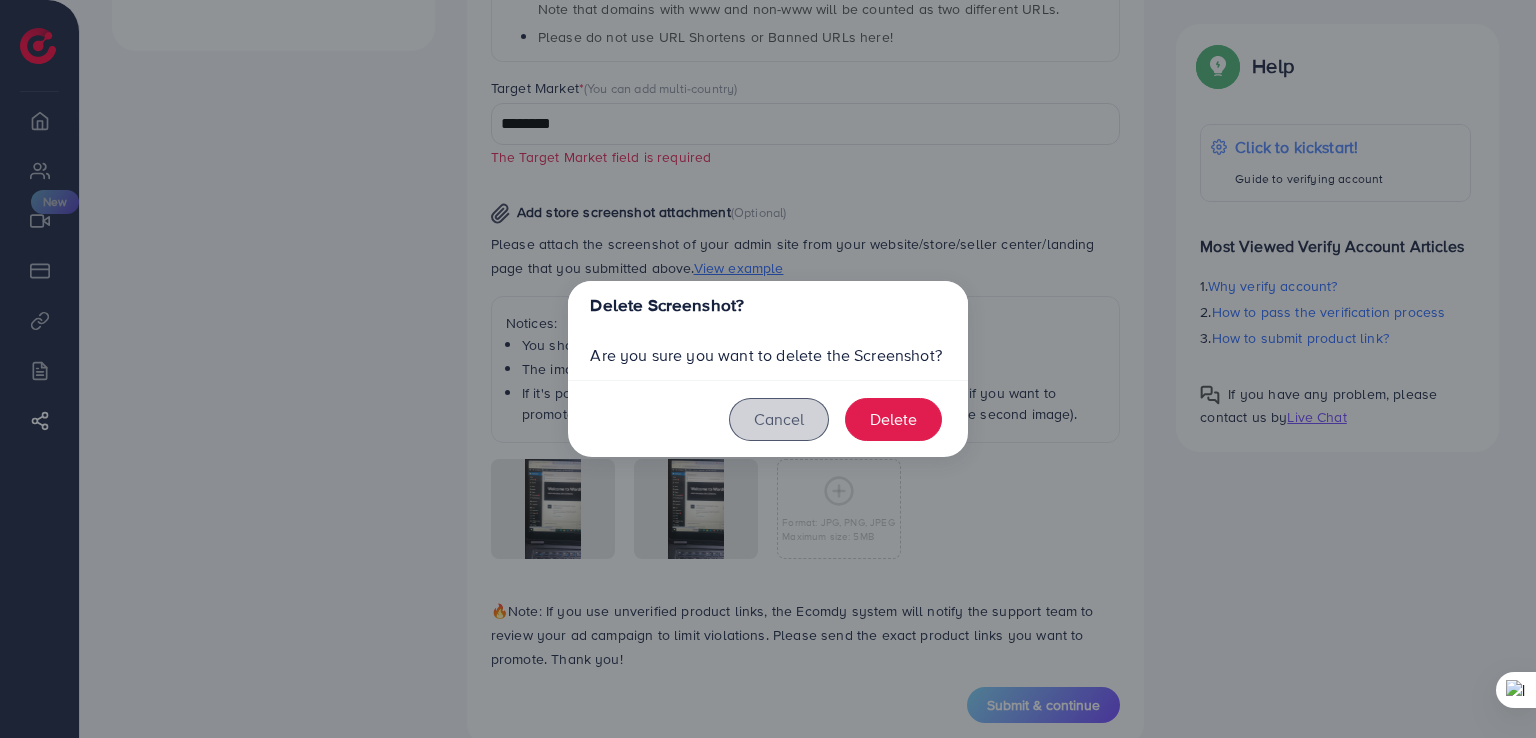 click on "Cancel" at bounding box center [779, 419] 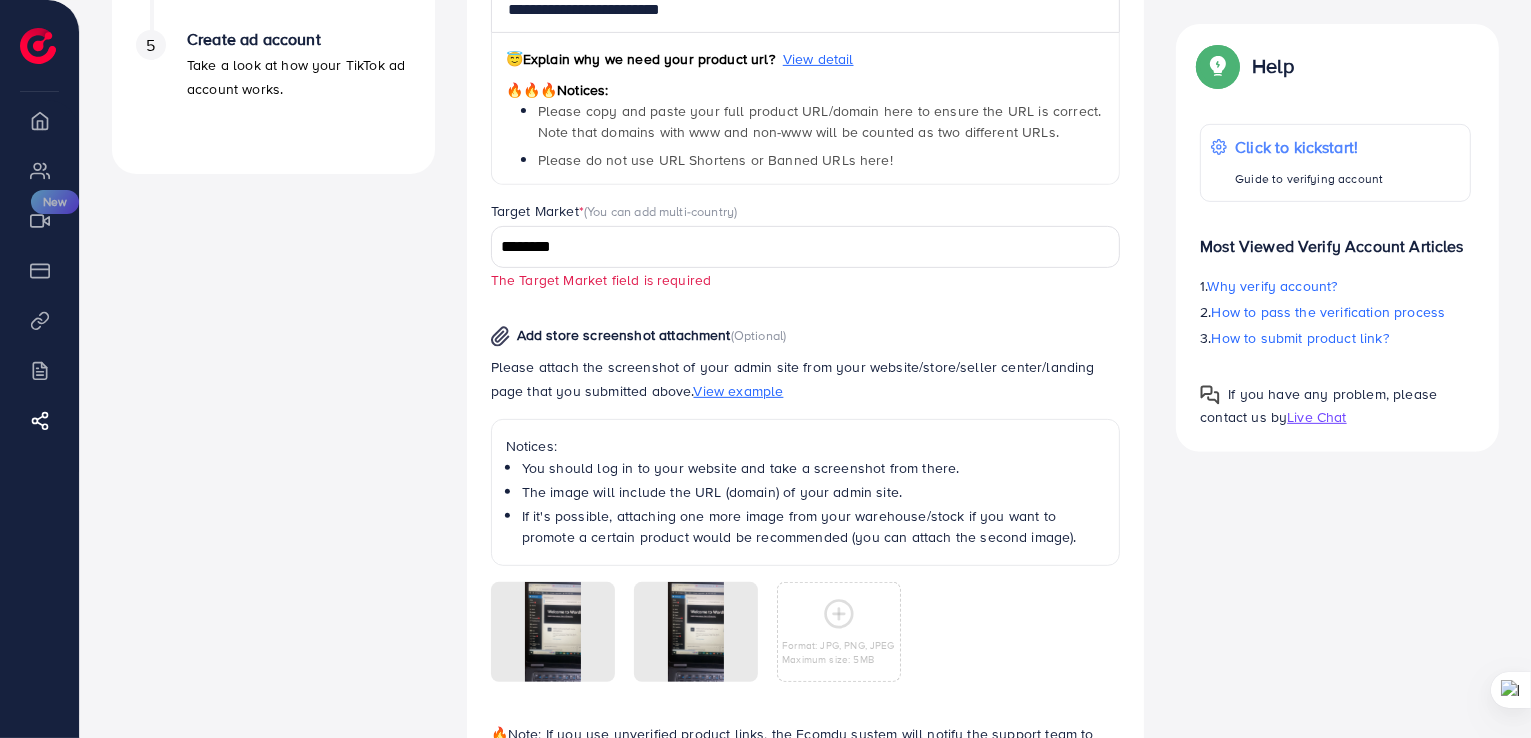 scroll, scrollTop: 898, scrollLeft: 0, axis: vertical 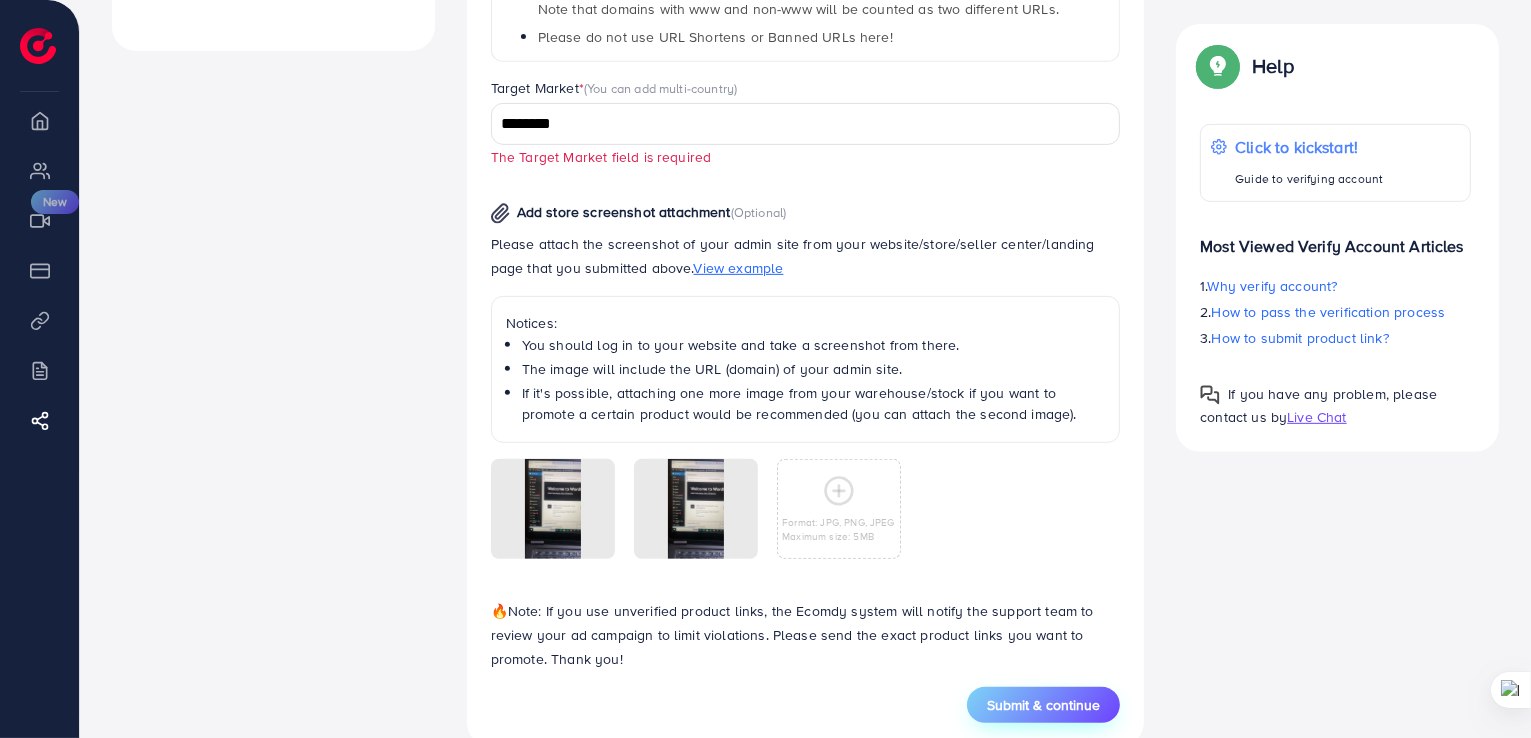 click on "Submit & continue" at bounding box center [1043, 705] 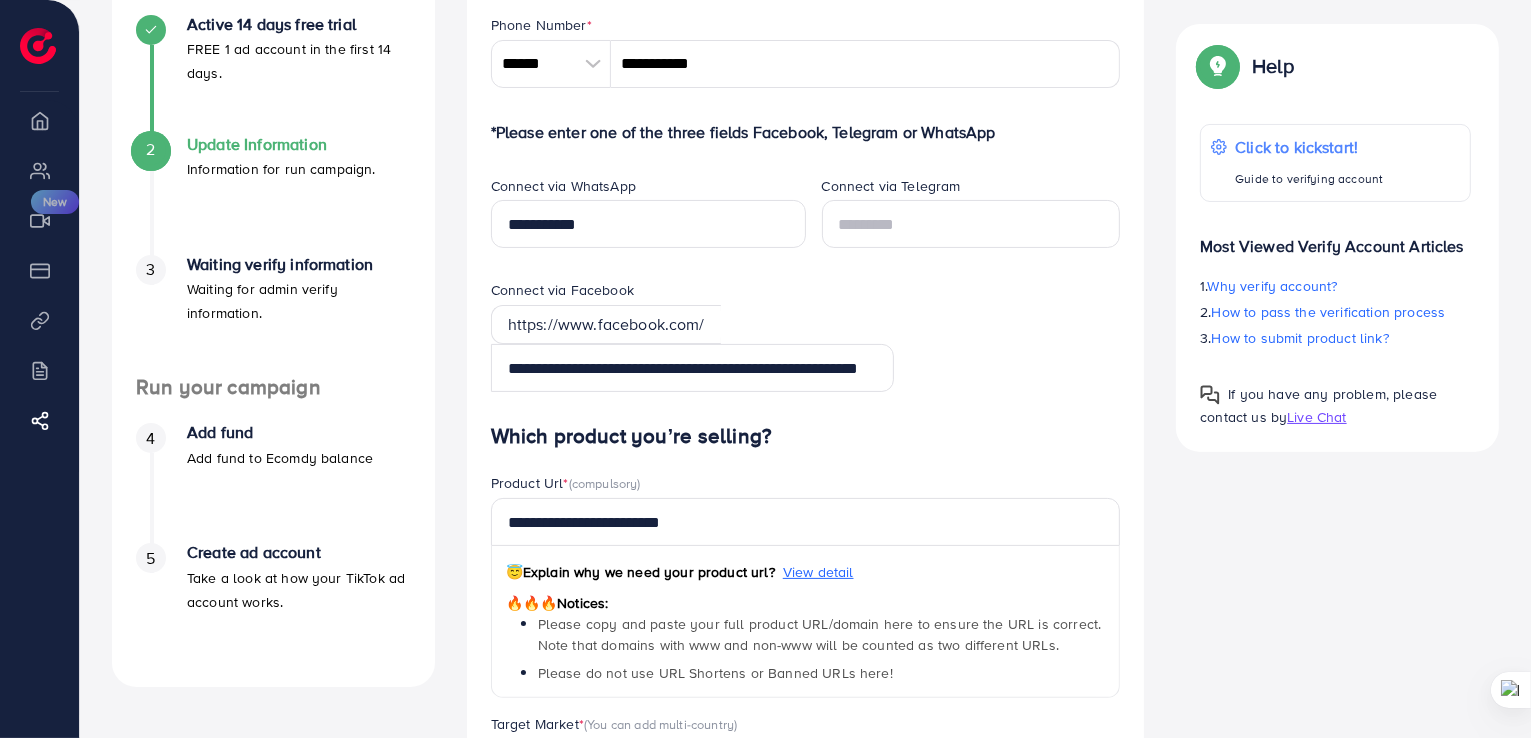 scroll, scrollTop: 264, scrollLeft: 0, axis: vertical 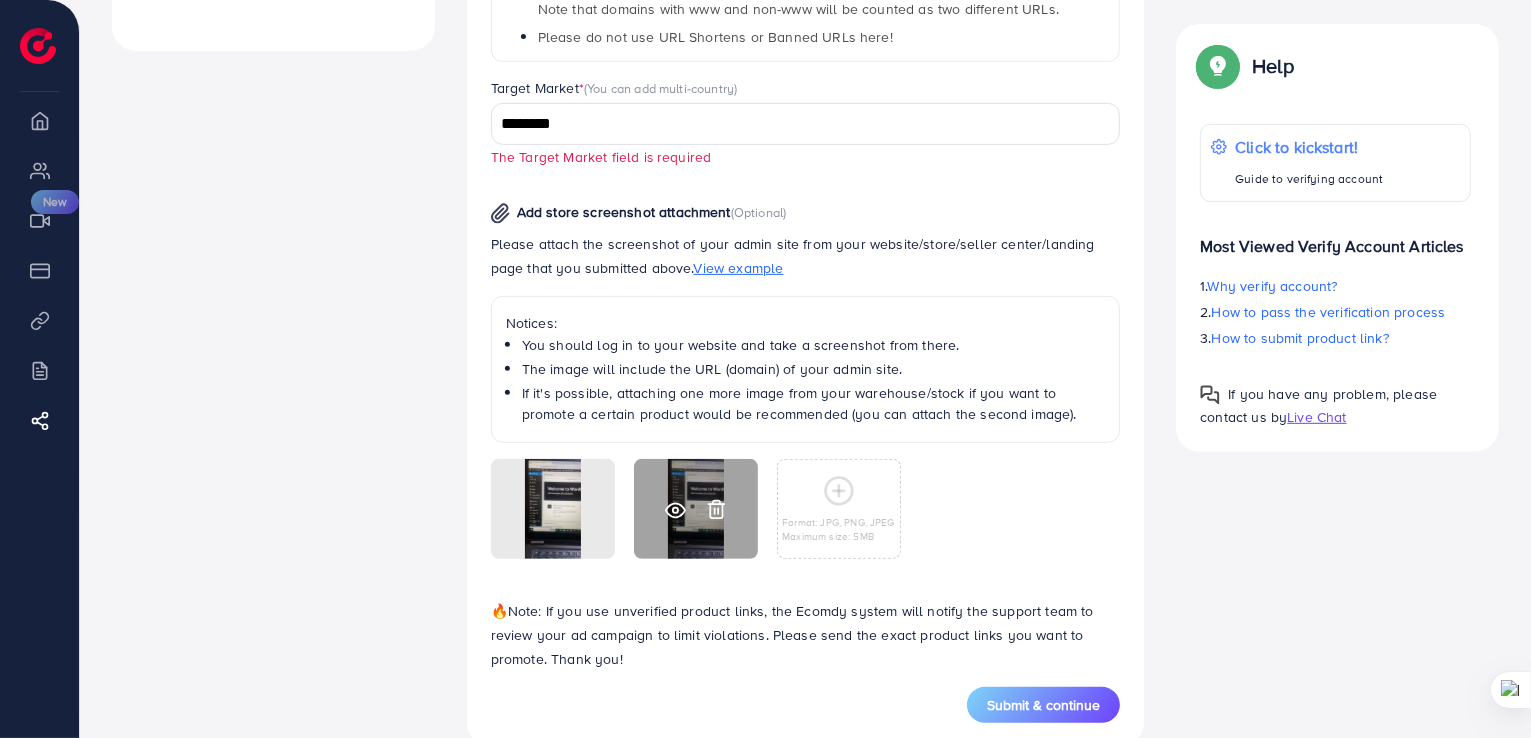click 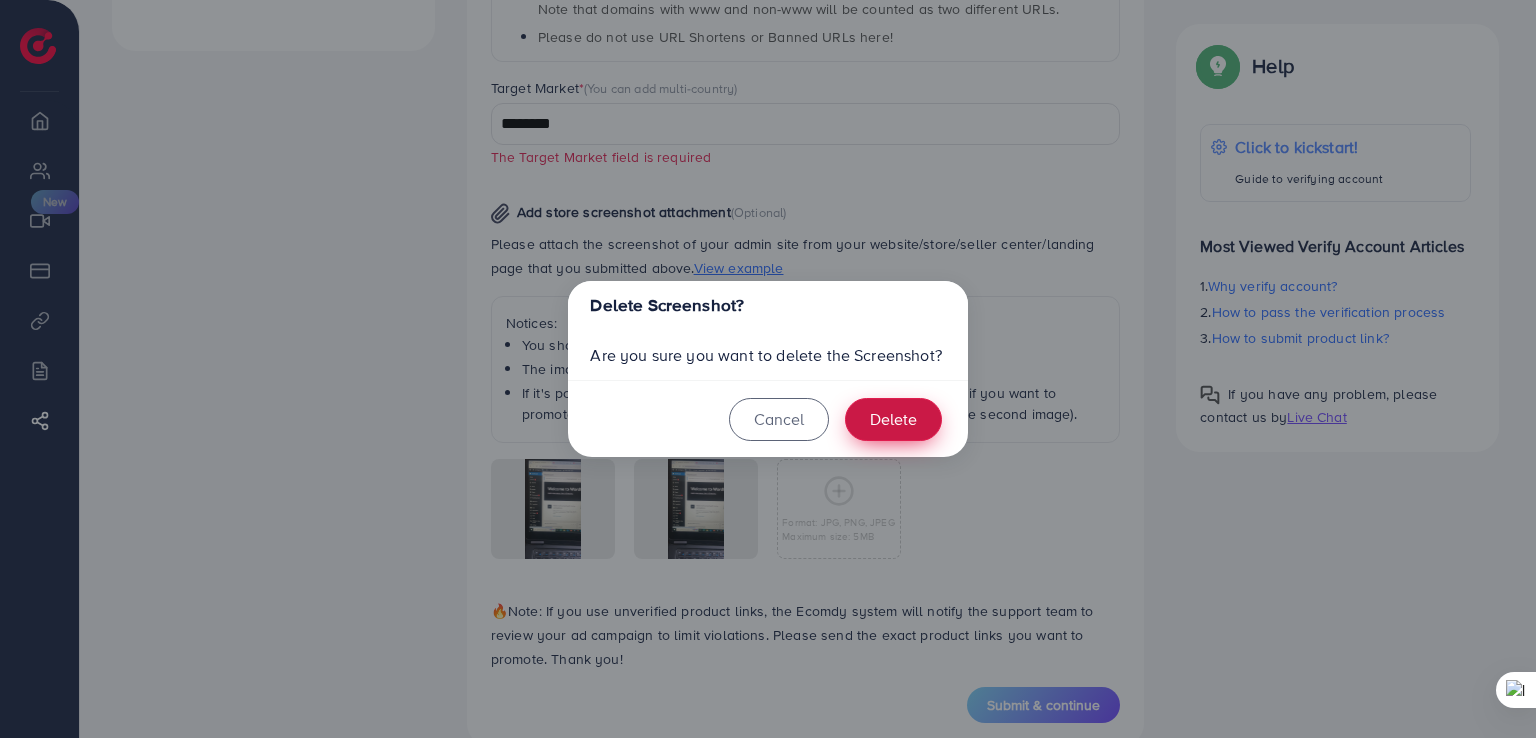 click on "Delete" at bounding box center (893, 419) 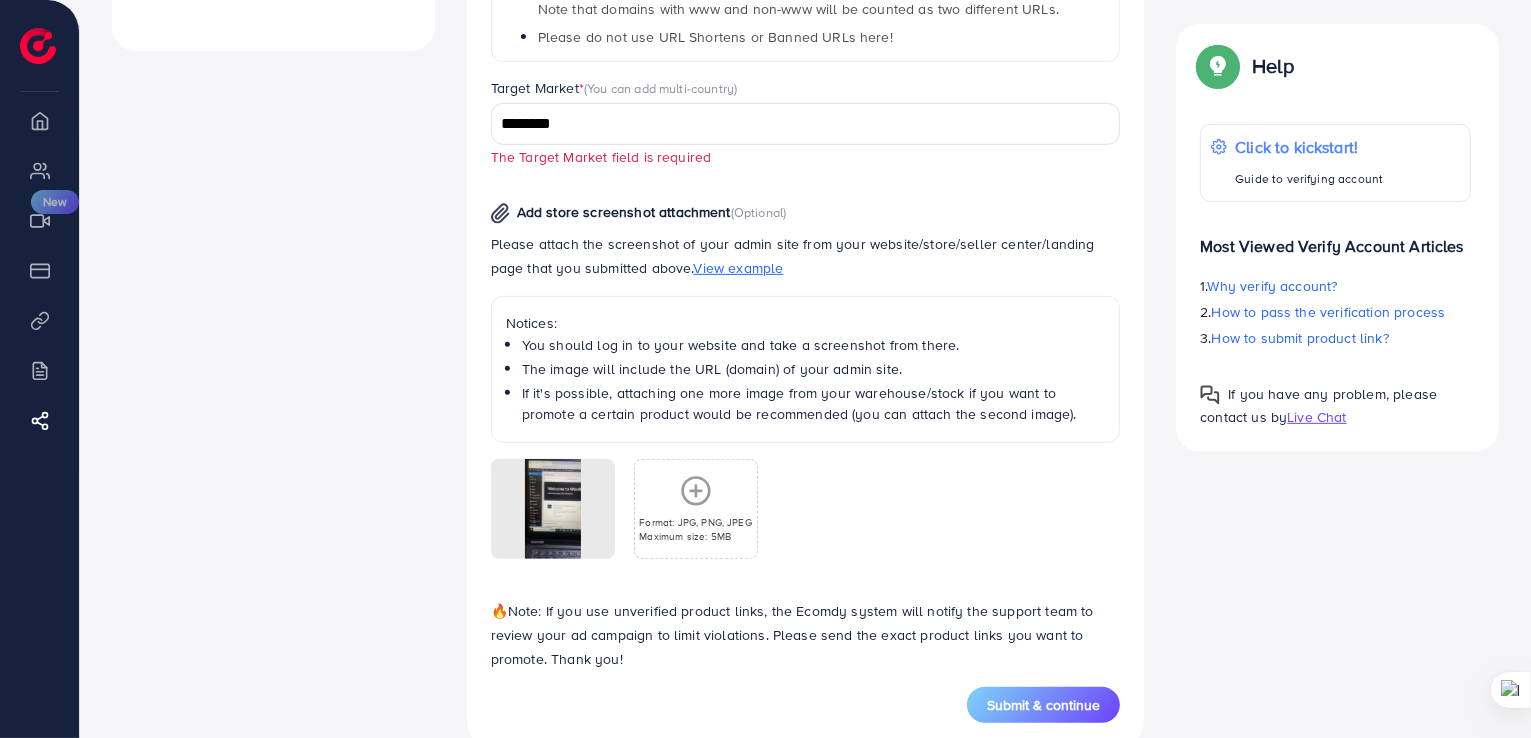 click 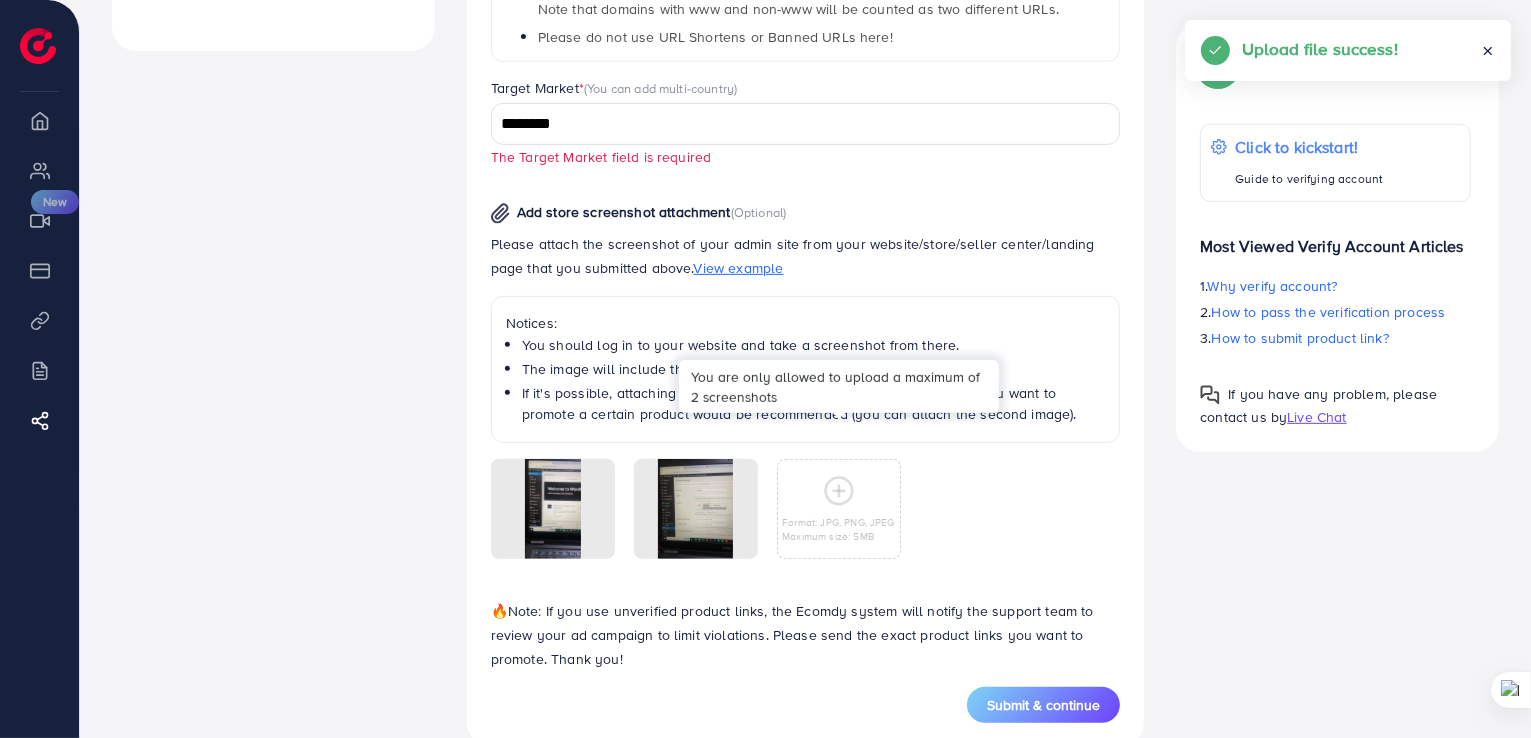 click on "Format: JPG, PNG, JPEG   Maximum size: 5MB" at bounding box center [838, 509] 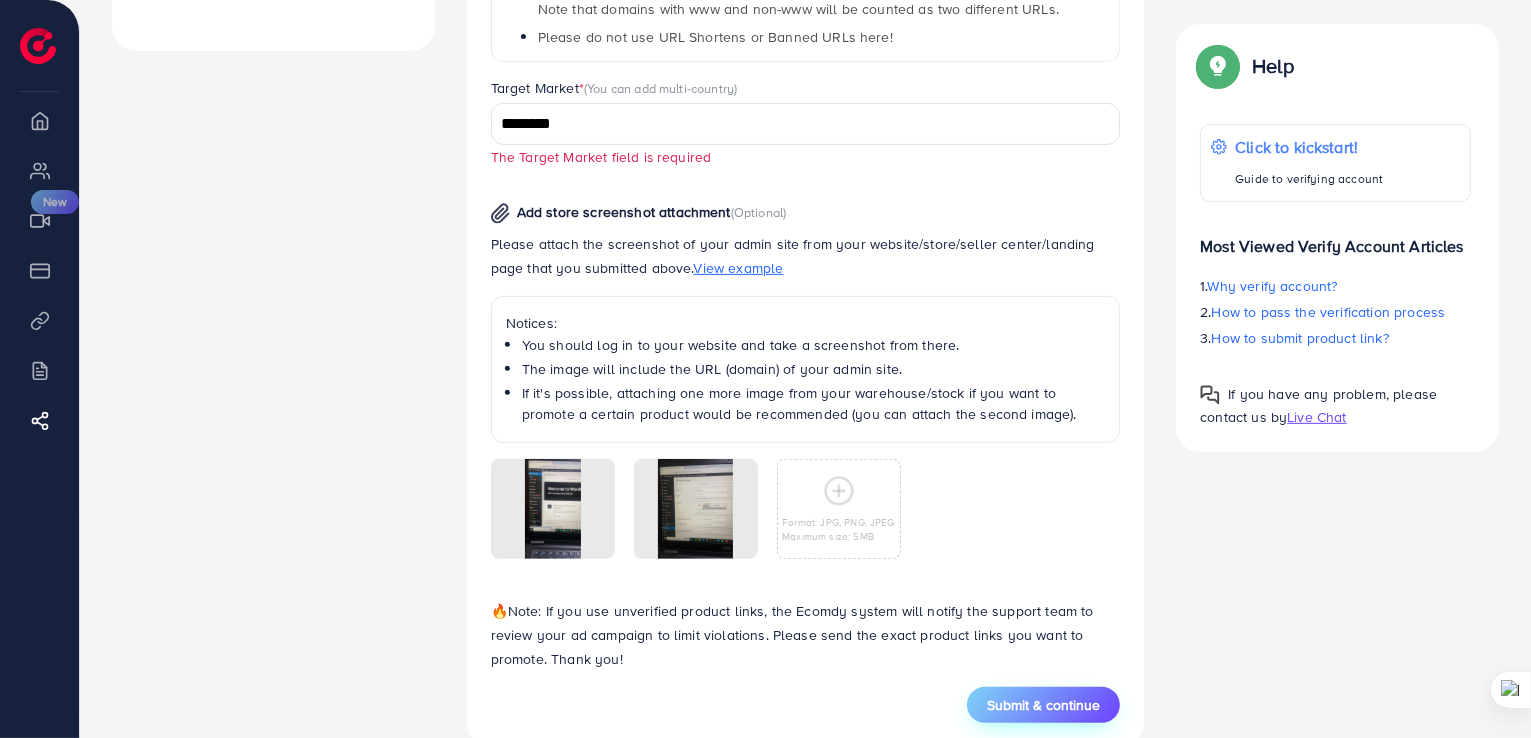 click on "Submit & continue" at bounding box center (1043, 705) 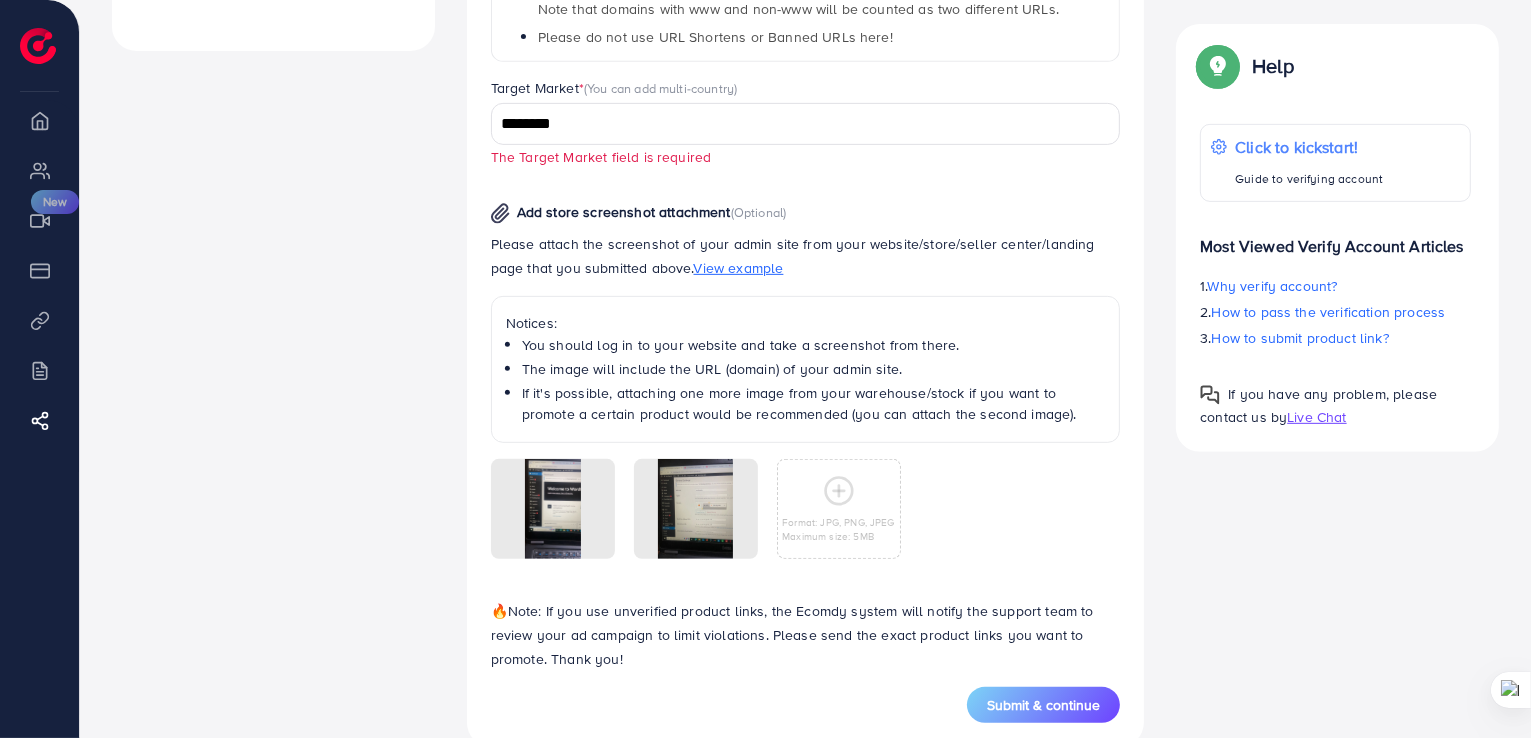 click on "********" at bounding box center (794, 124) 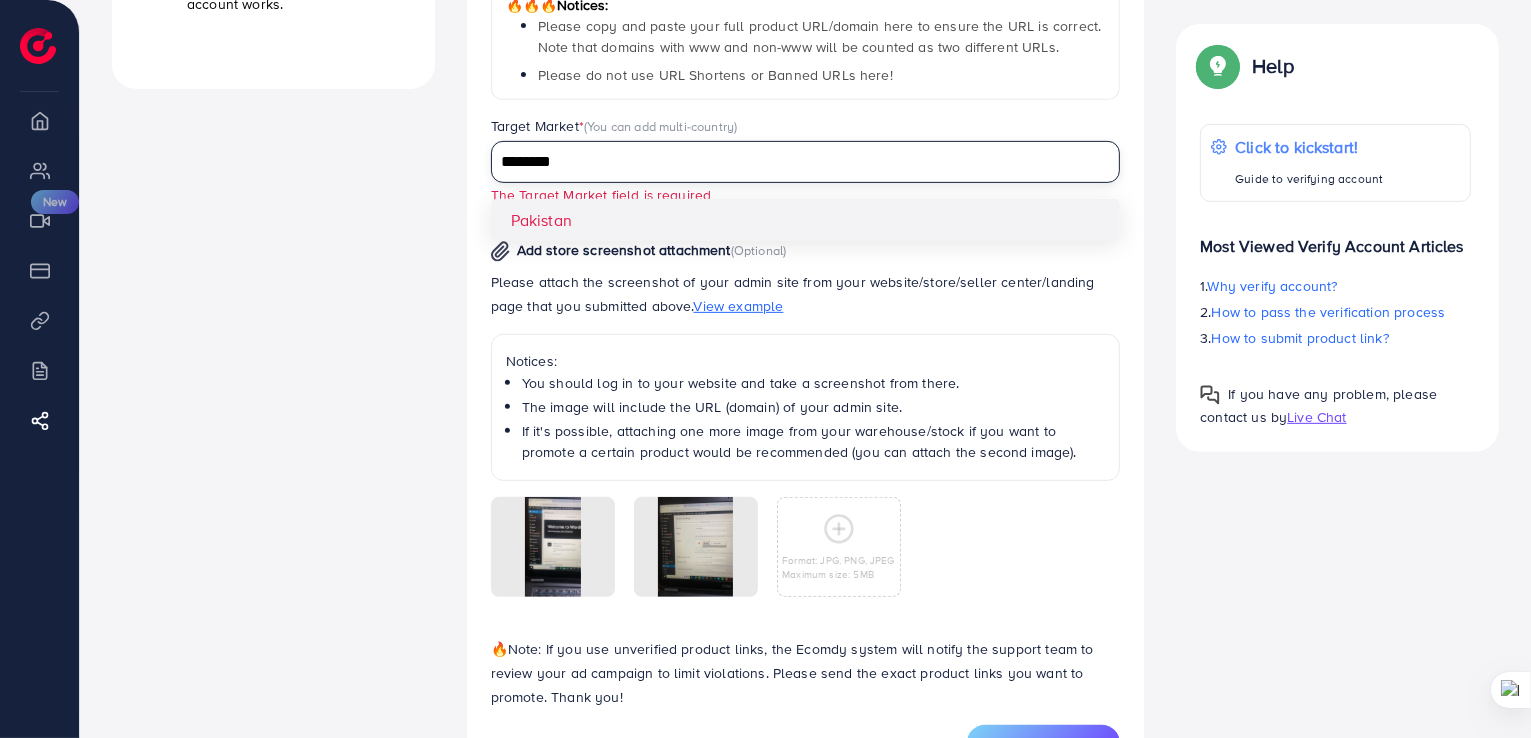 scroll, scrollTop: 859, scrollLeft: 0, axis: vertical 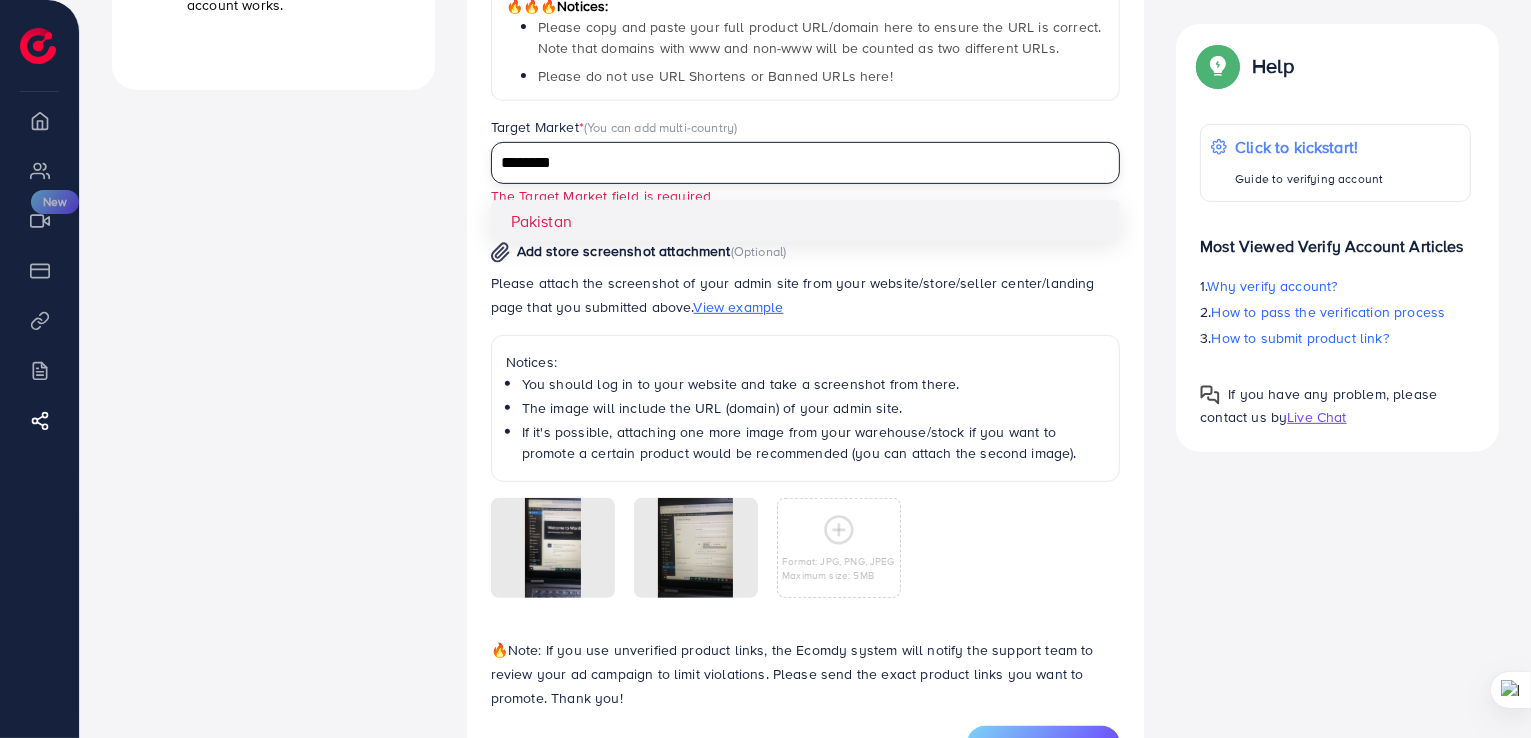 type 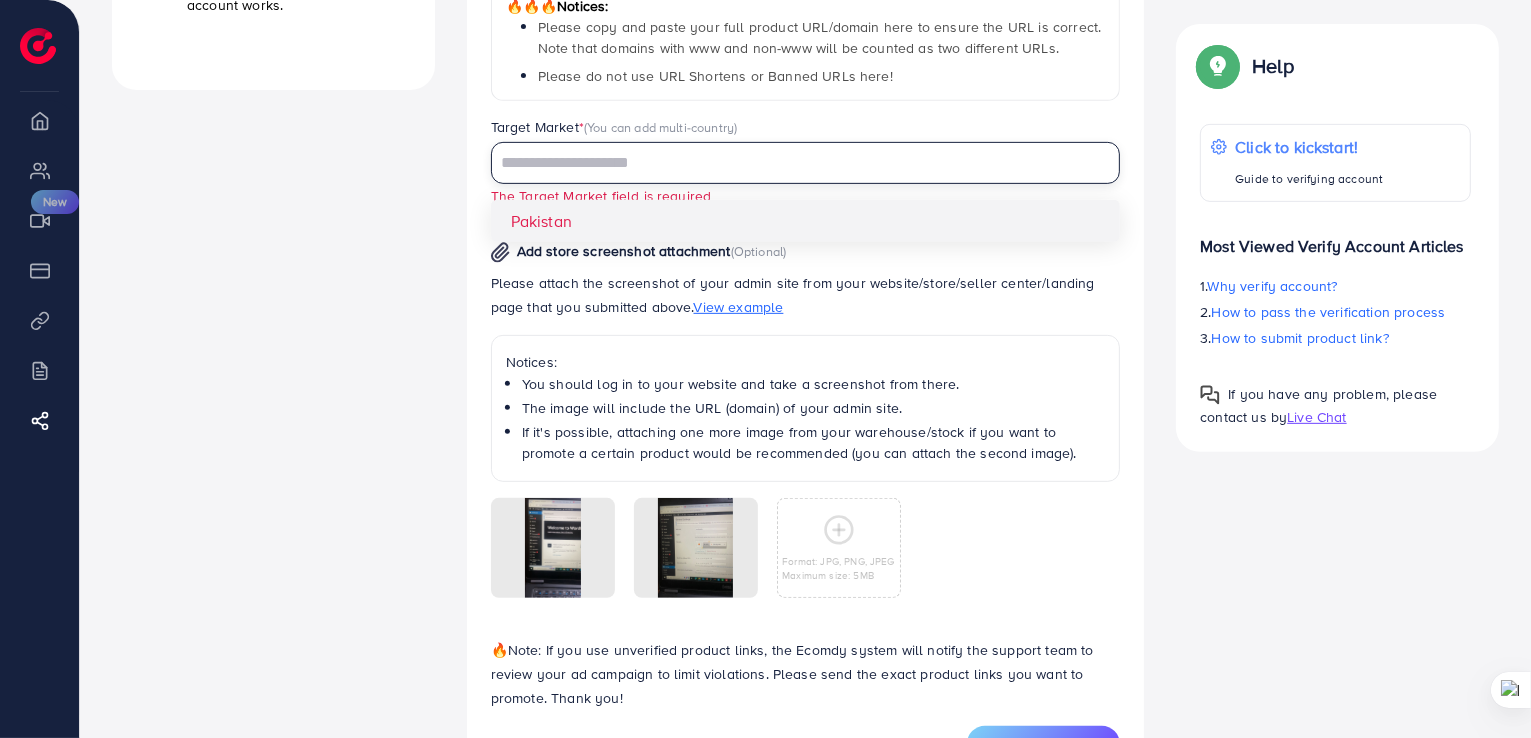 click on "**********" at bounding box center [806, 276] 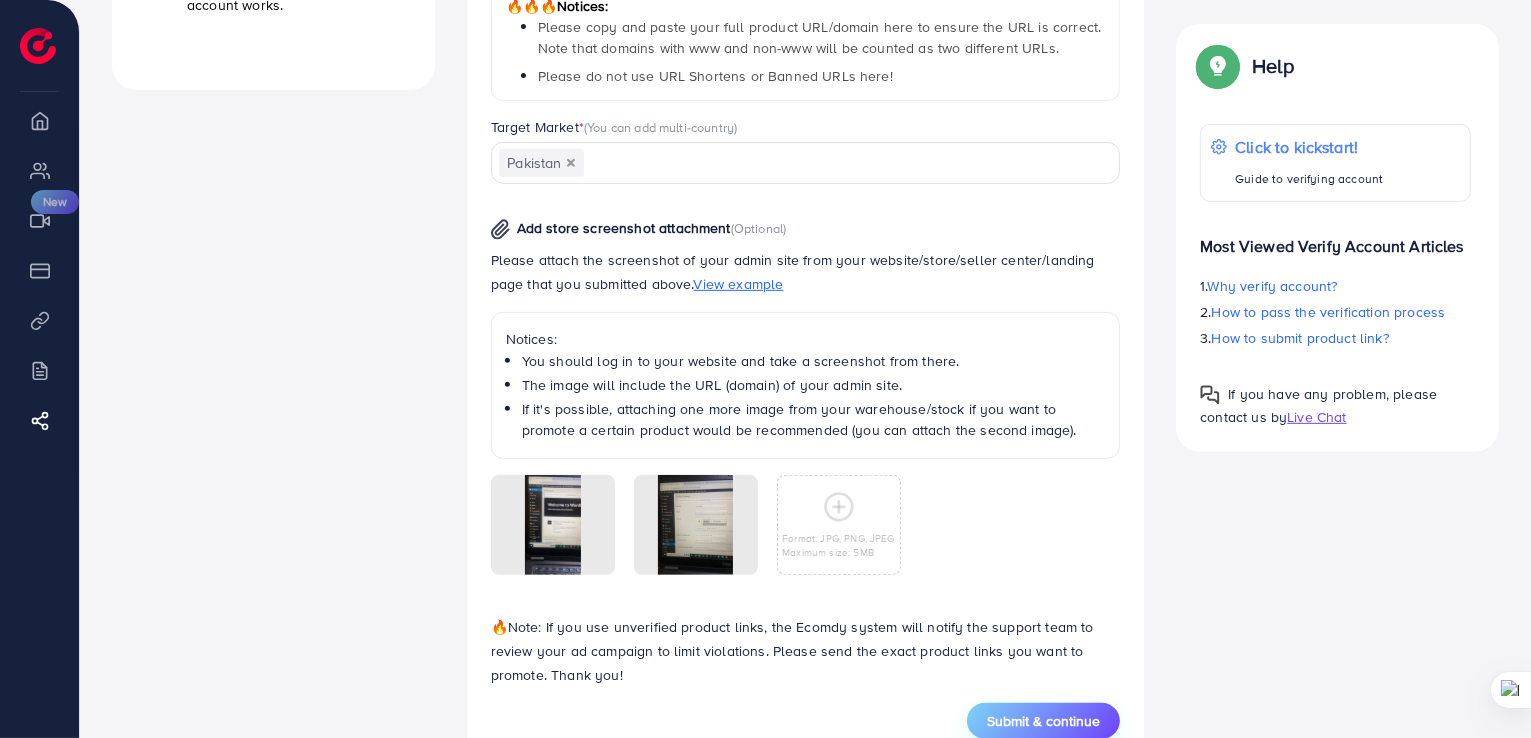 click on "Submit & continue" at bounding box center [1043, 721] 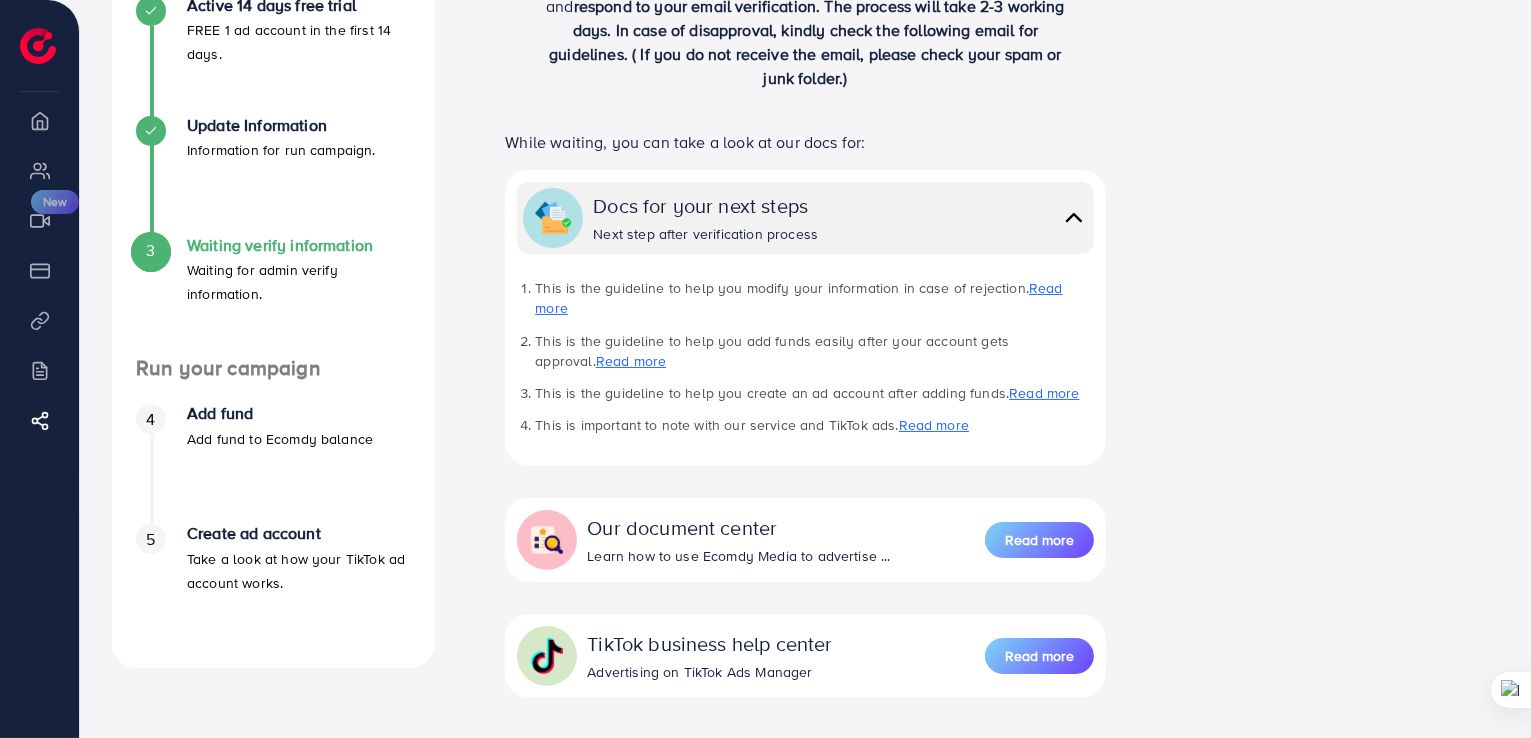 scroll, scrollTop: 280, scrollLeft: 0, axis: vertical 